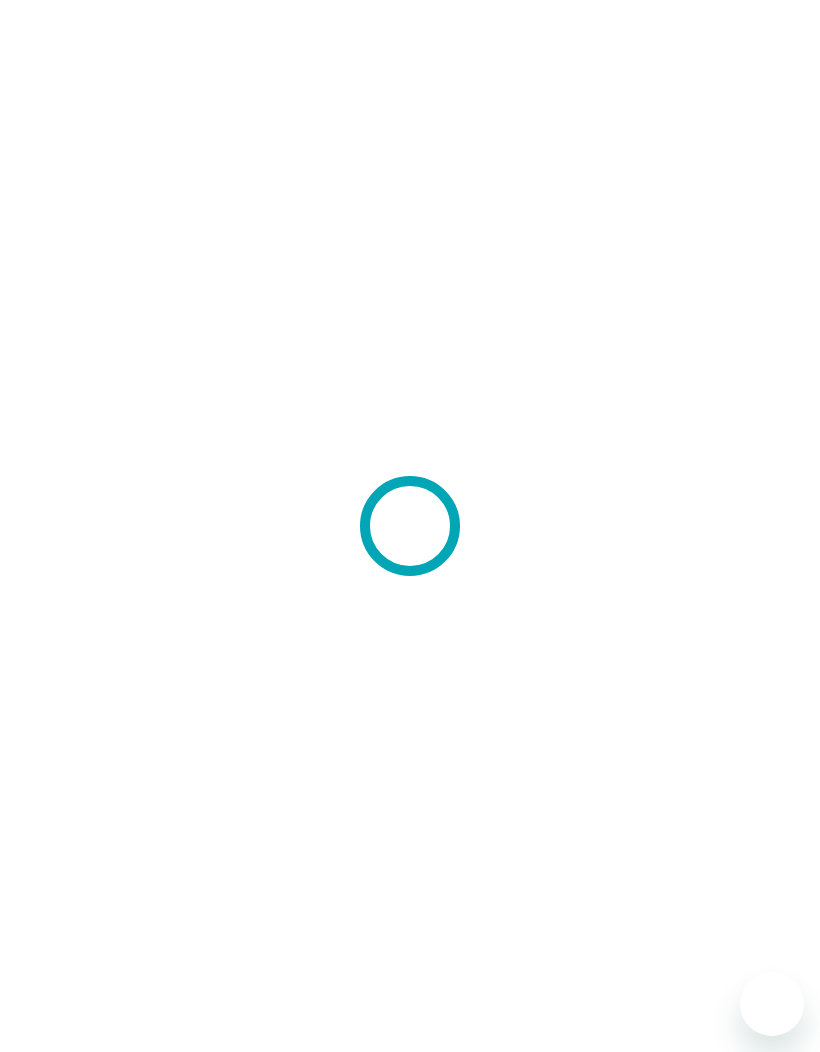 scroll, scrollTop: 0, scrollLeft: 0, axis: both 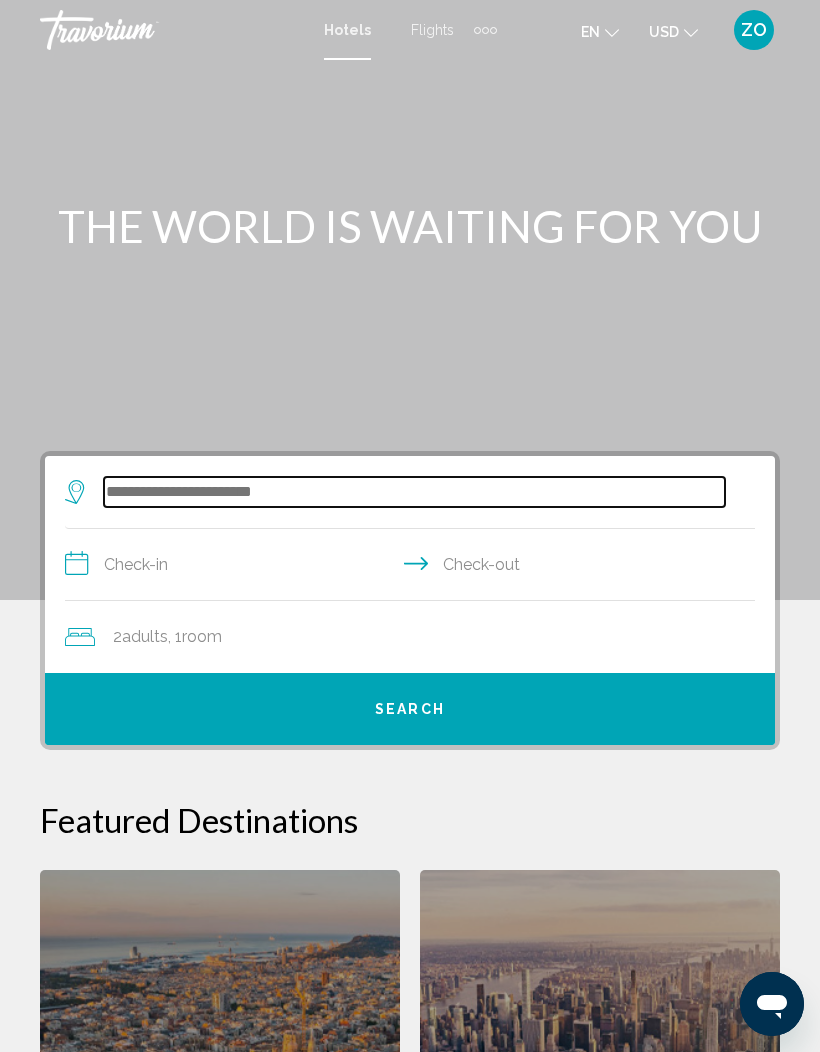click at bounding box center (414, 492) 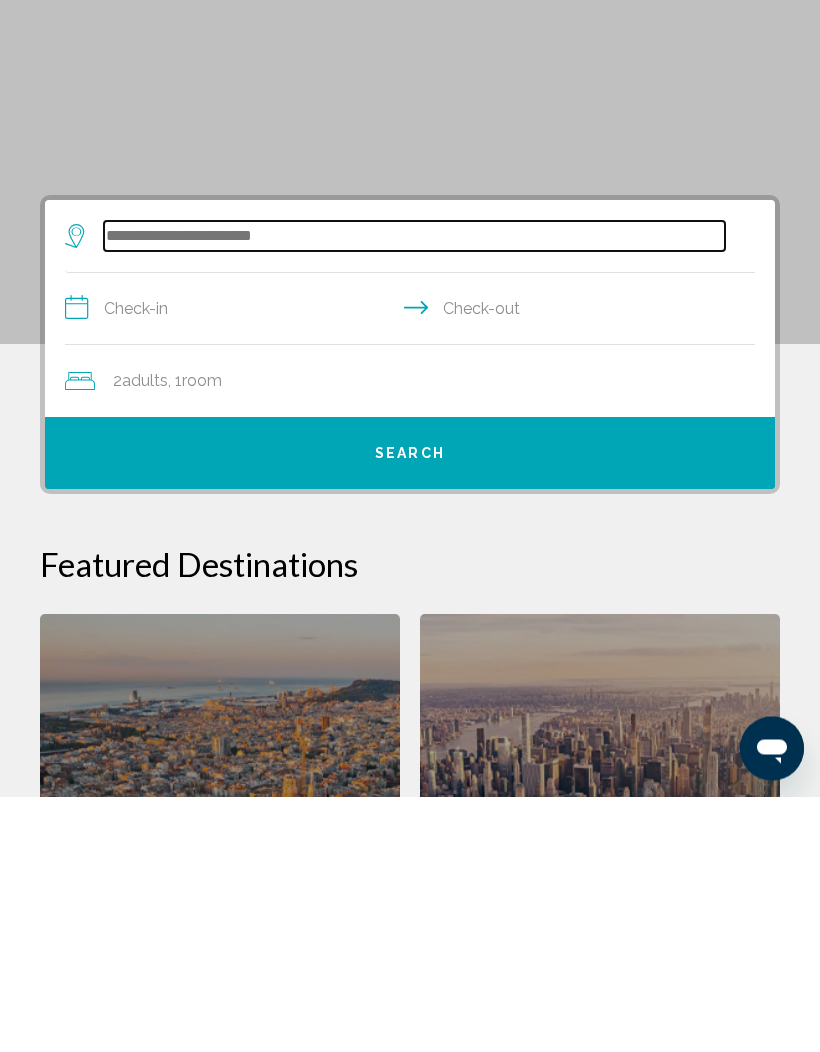 scroll, scrollTop: 5, scrollLeft: 0, axis: vertical 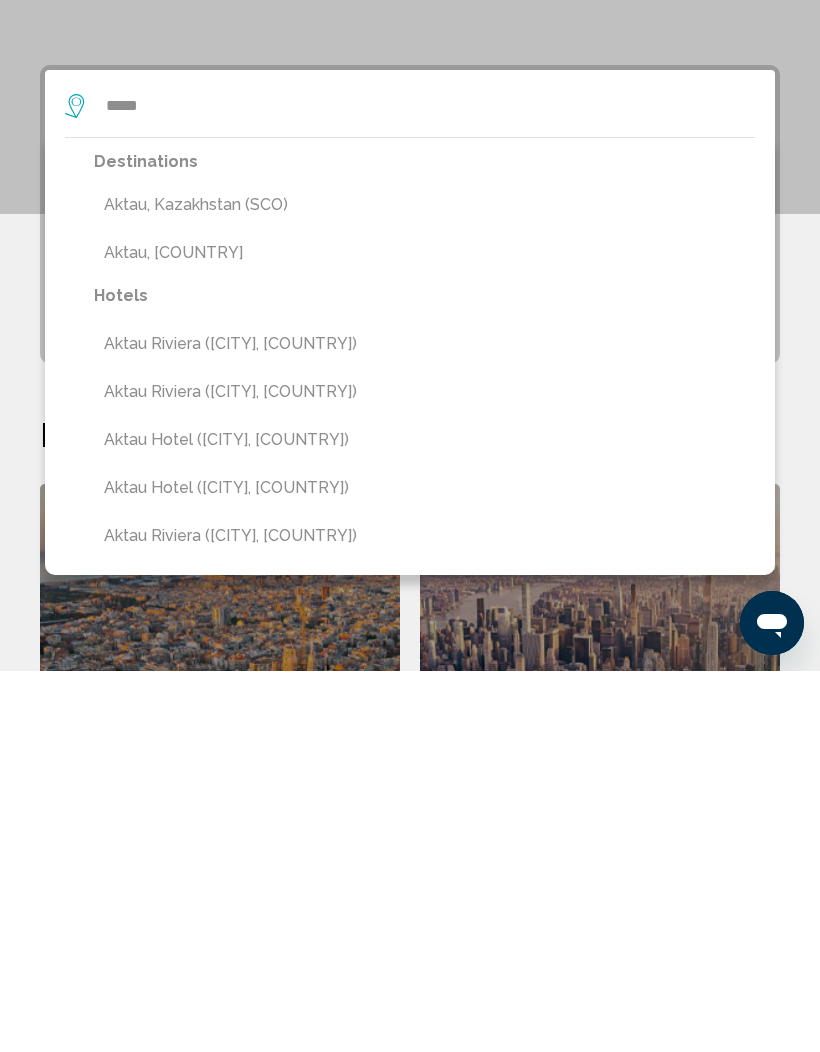 click on "Aktau, Kazakhstan (SCO)" at bounding box center [424, 586] 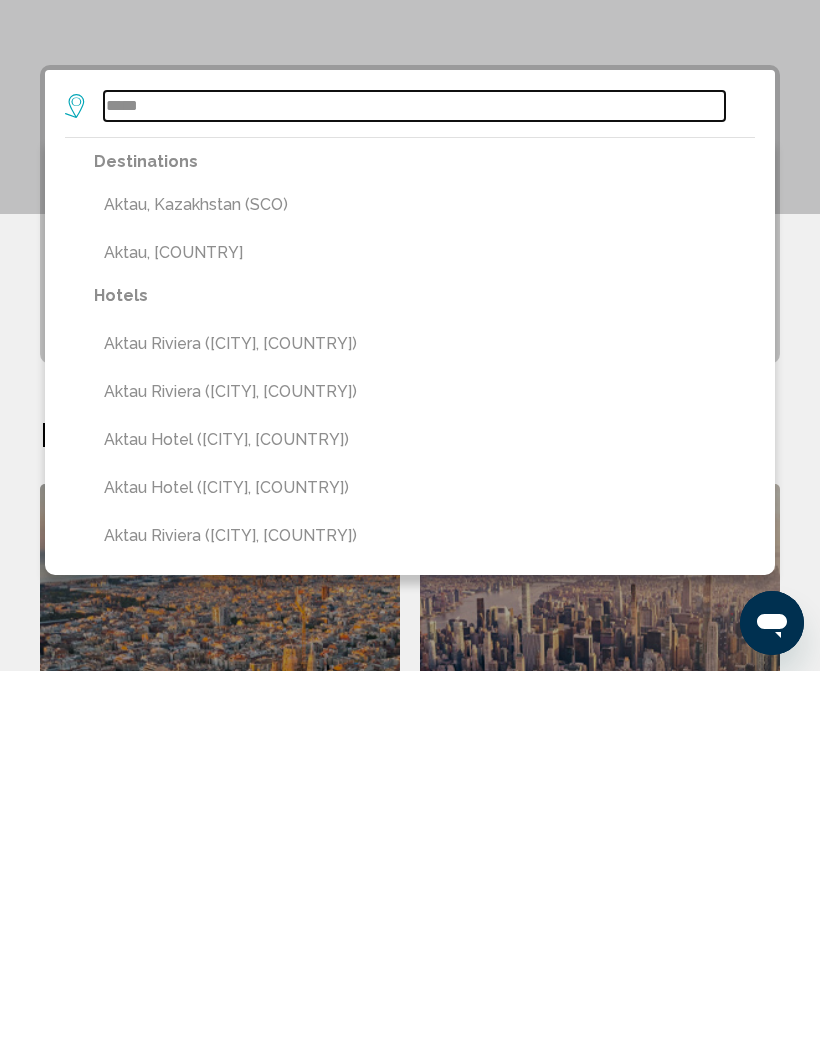 type on "**********" 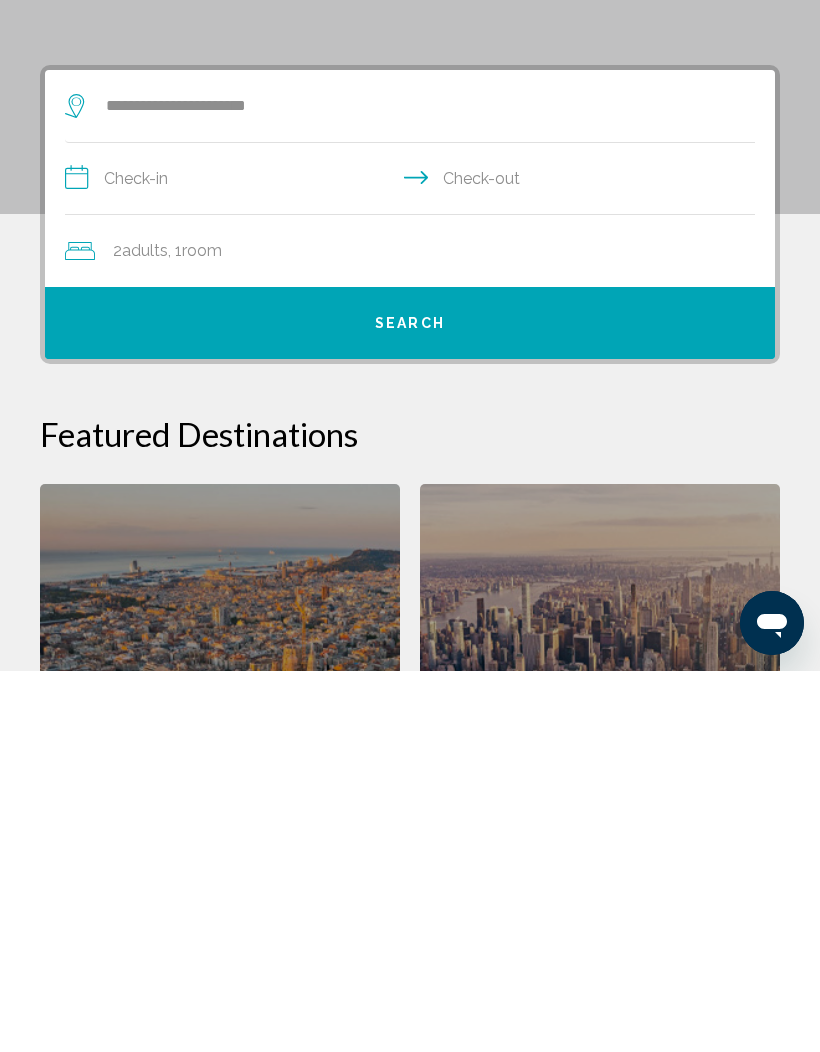 click on "**********" at bounding box center (414, 562) 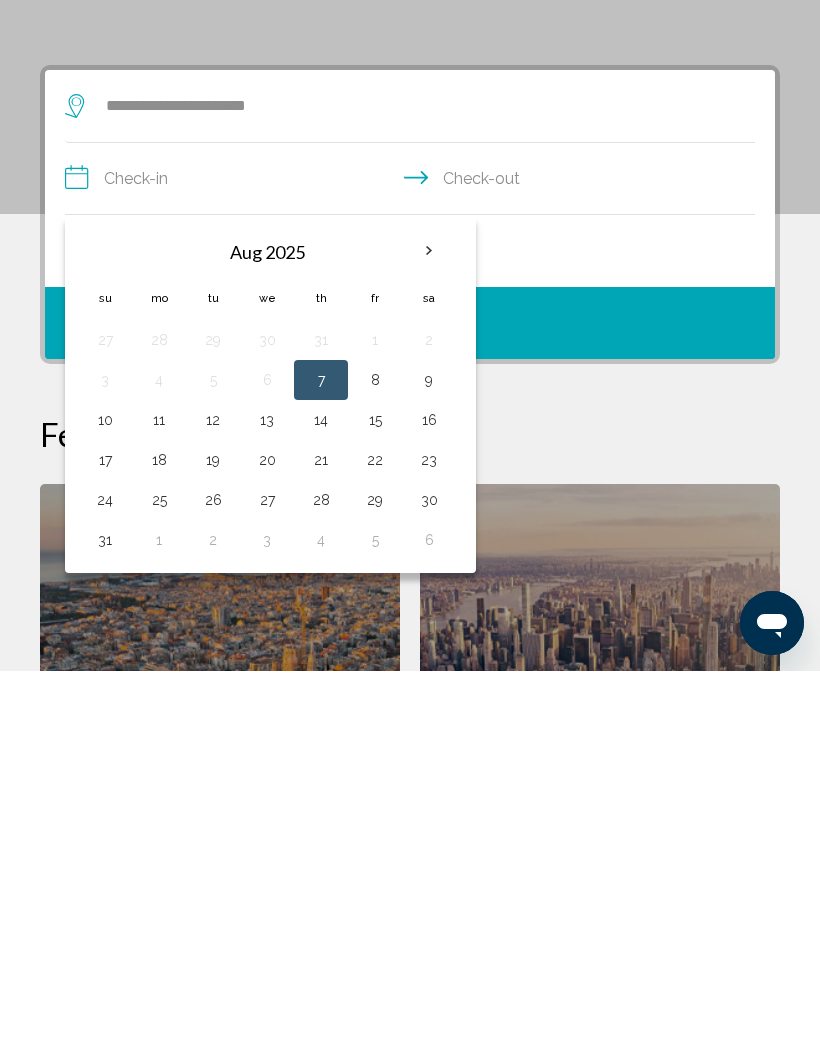 scroll, scrollTop: 386, scrollLeft: 0, axis: vertical 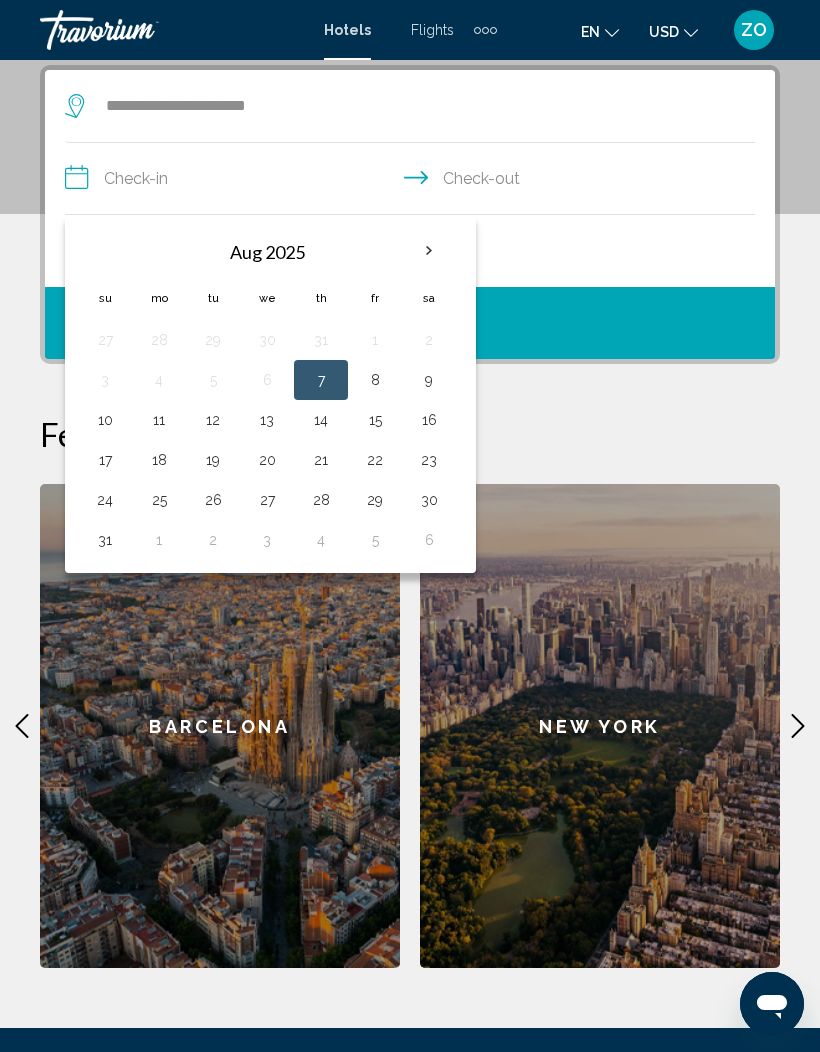 click on "19" at bounding box center (213, 460) 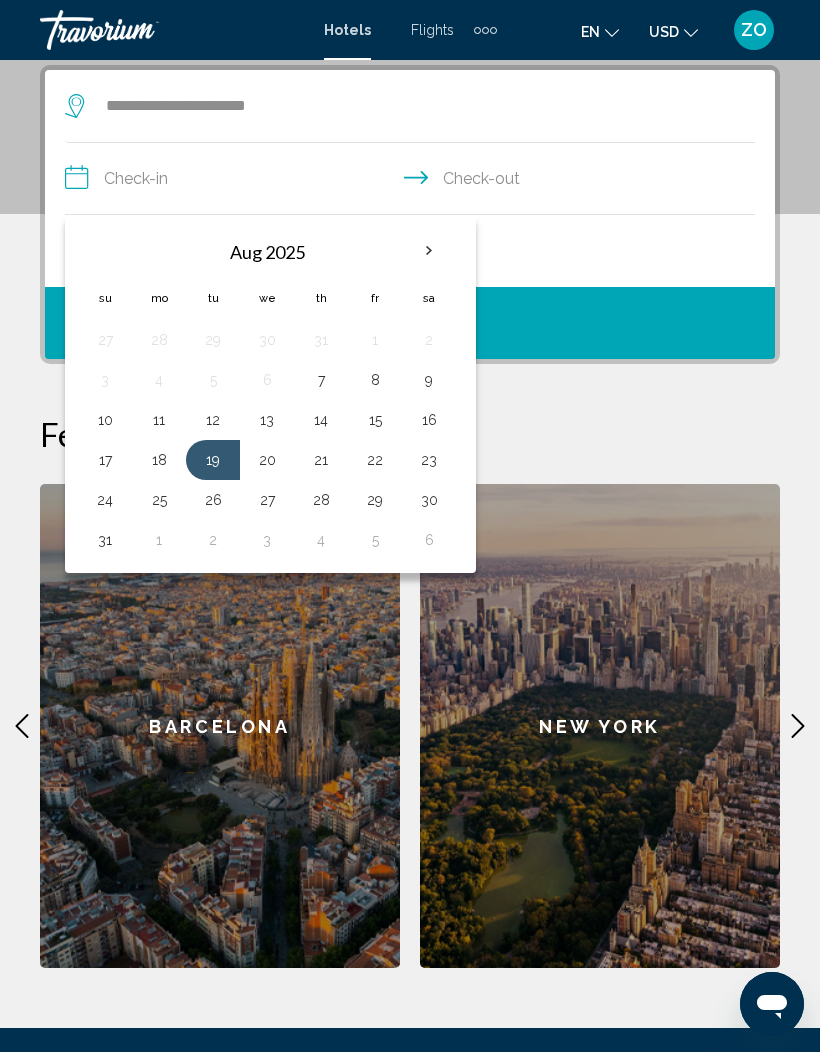 click on "23" at bounding box center [429, 460] 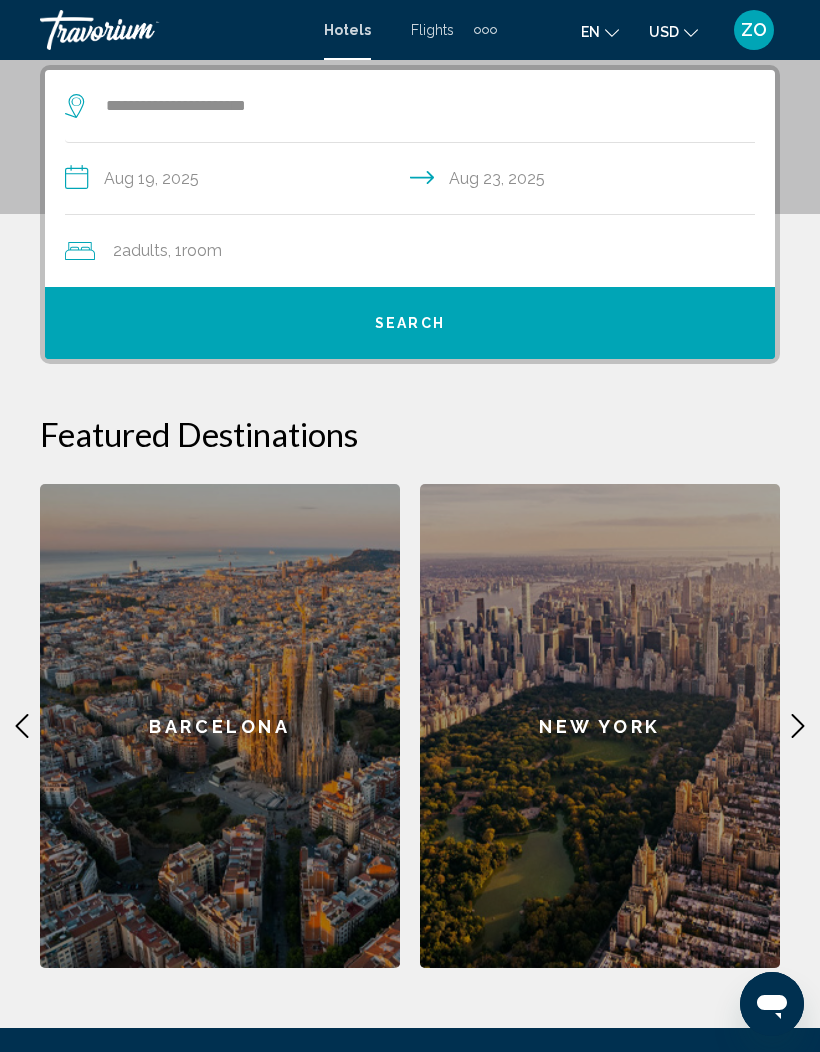 click on "Search" at bounding box center [410, 323] 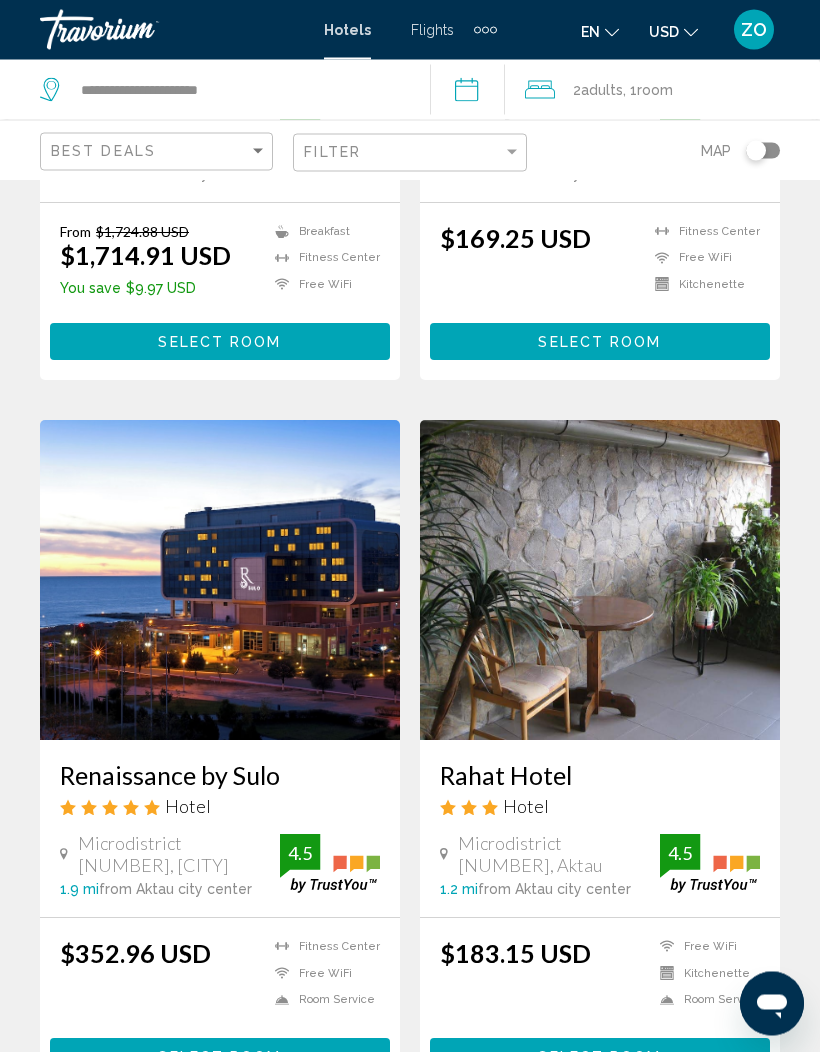 scroll, scrollTop: 2058, scrollLeft: 0, axis: vertical 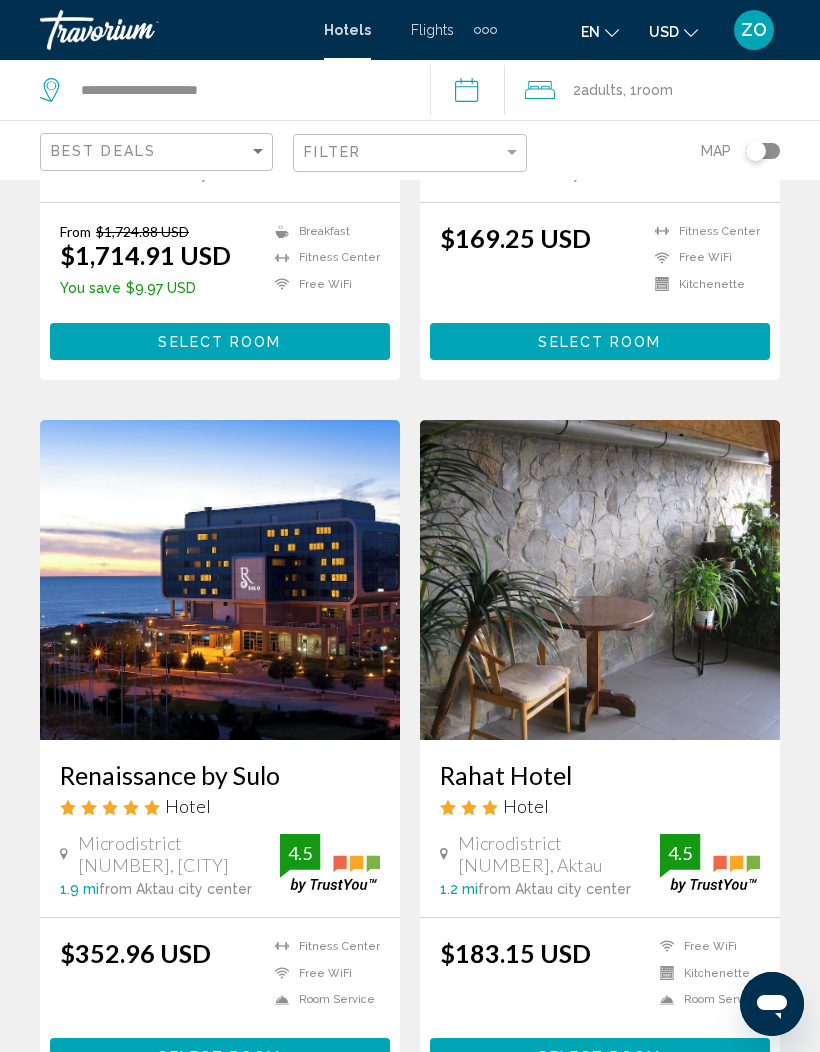 click on "Select Room" at bounding box center (220, 1056) 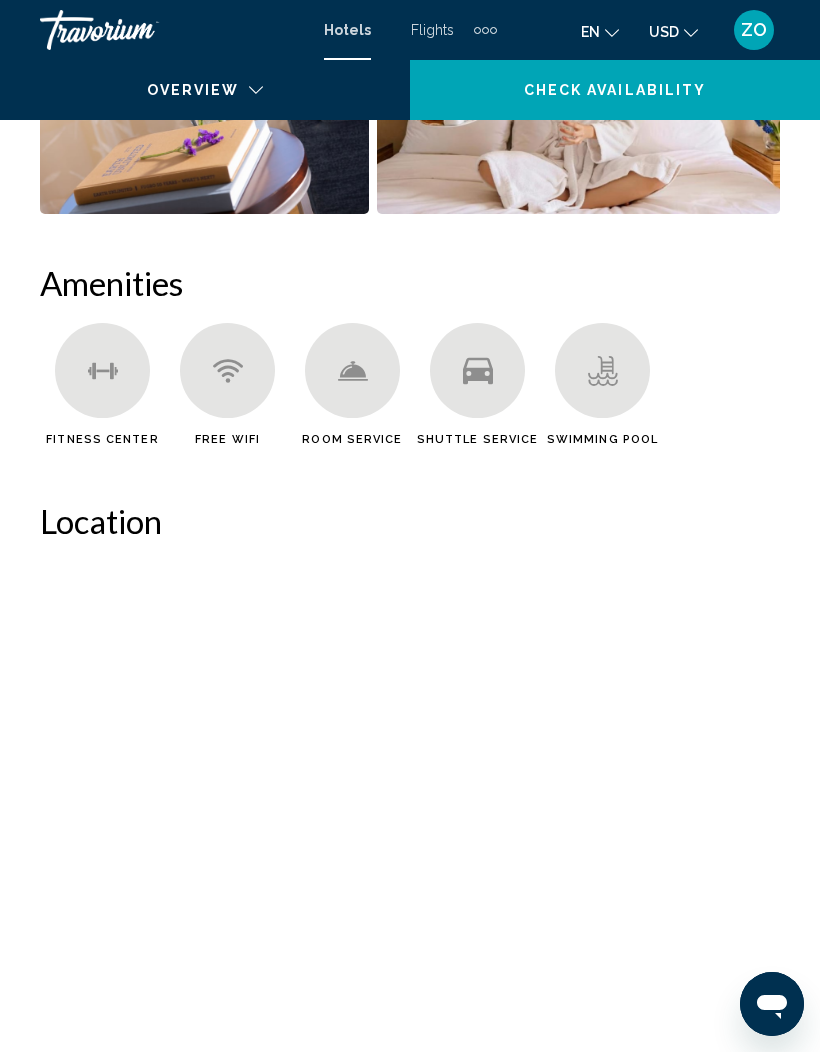 scroll, scrollTop: 0, scrollLeft: 0, axis: both 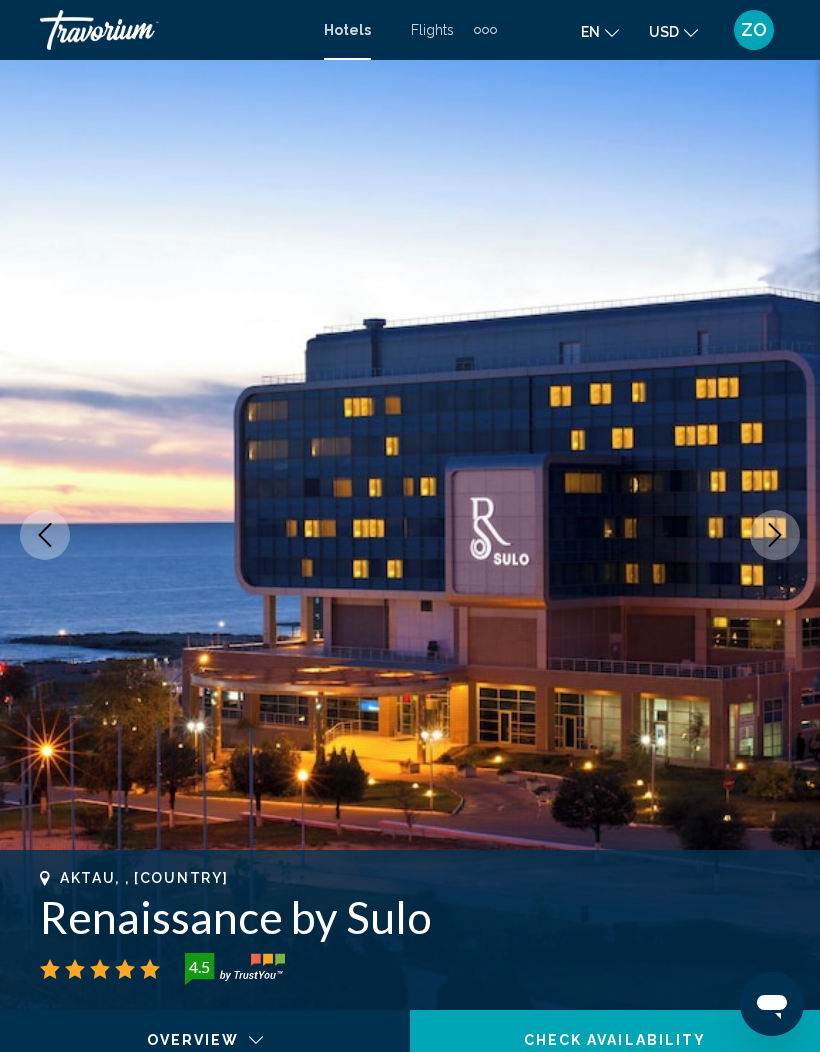 click 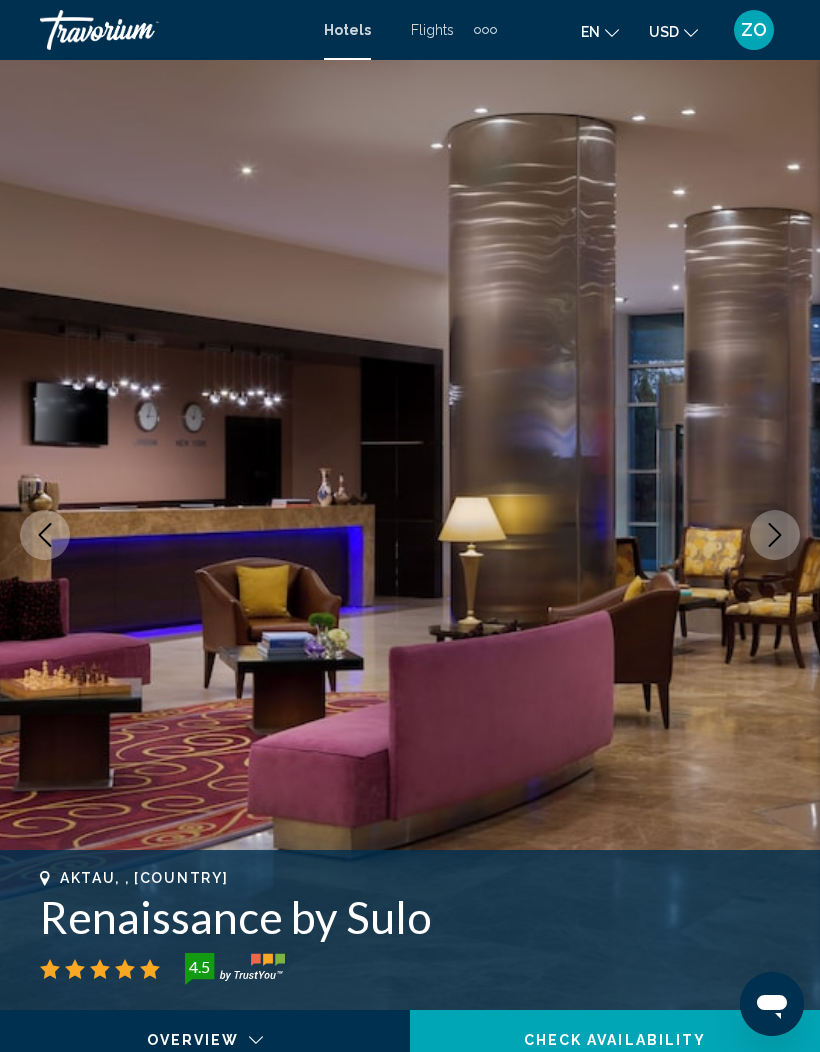click 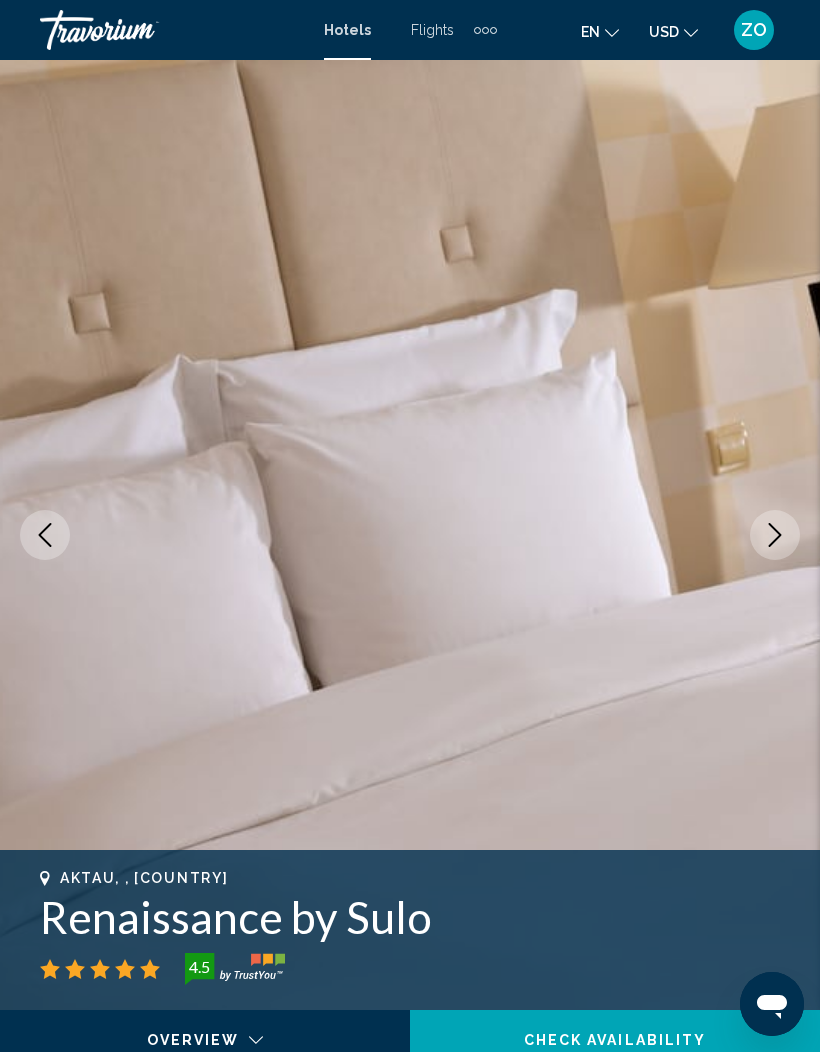 click 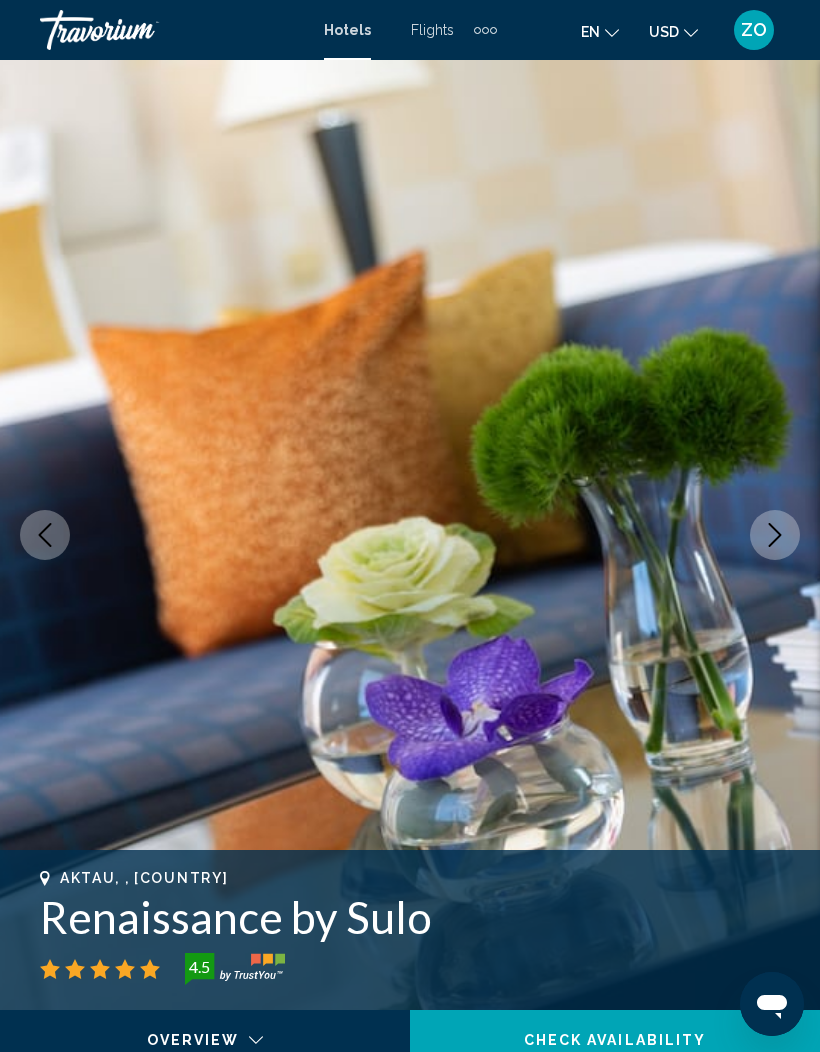 click at bounding box center [775, 535] 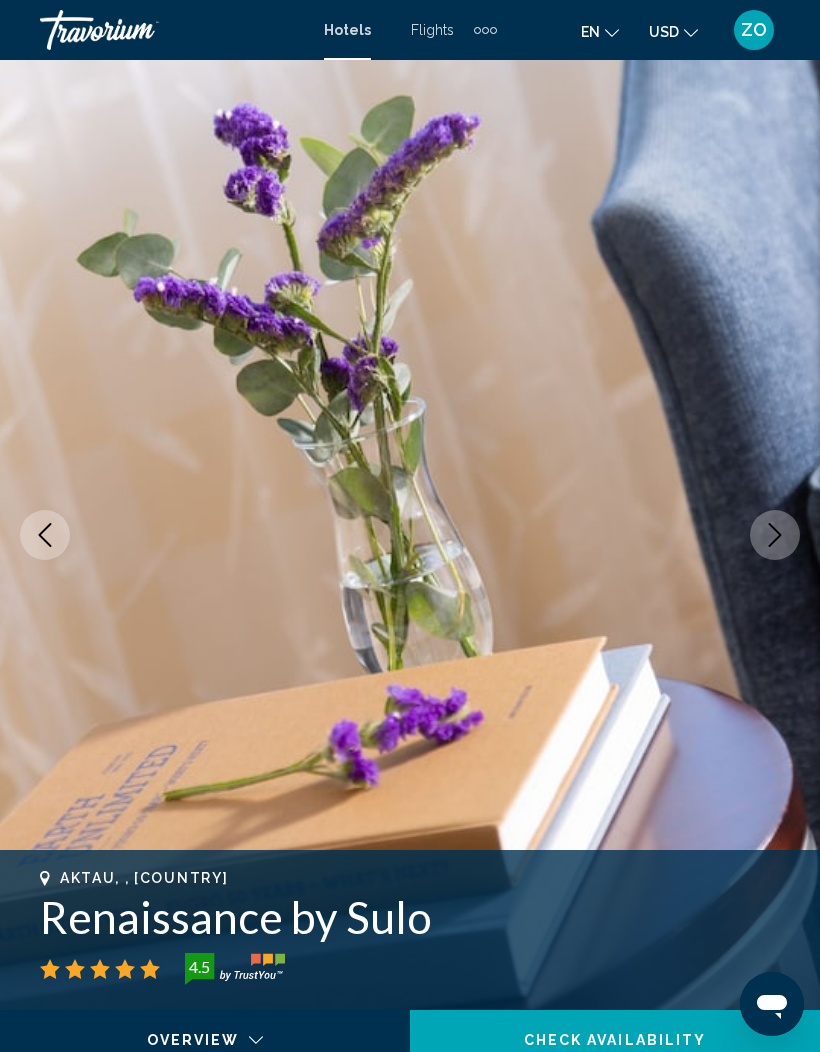 click at bounding box center [775, 535] 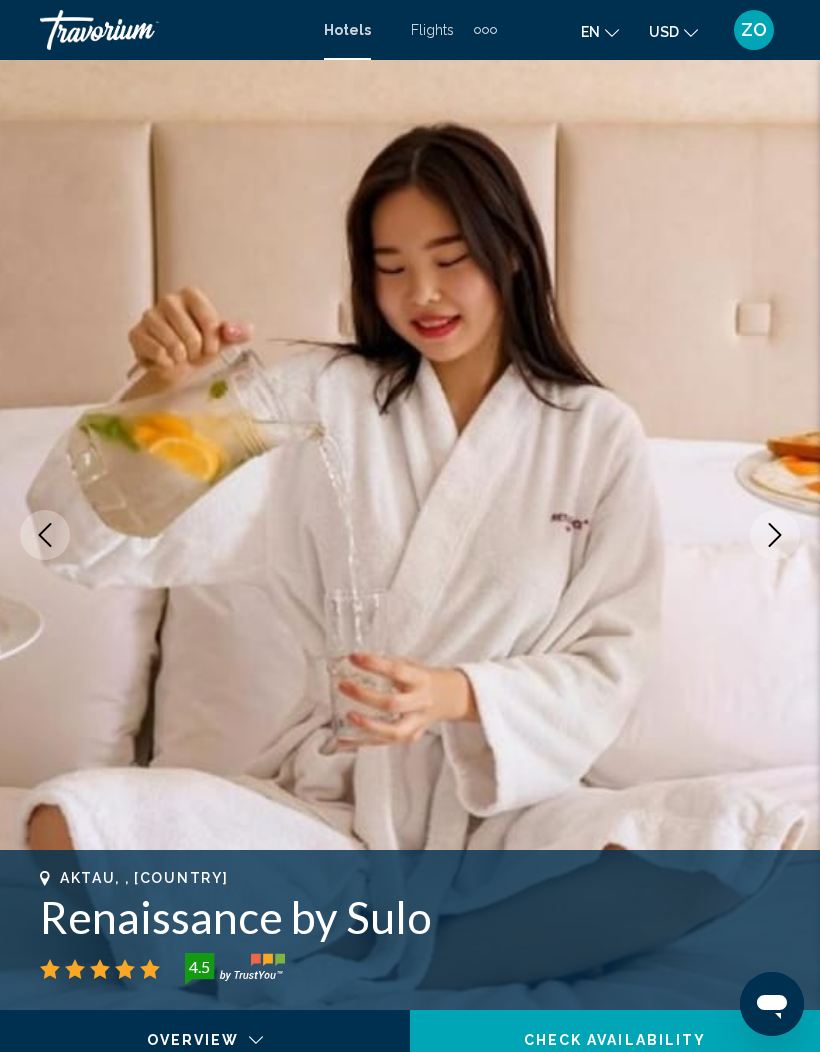 click at bounding box center [775, 535] 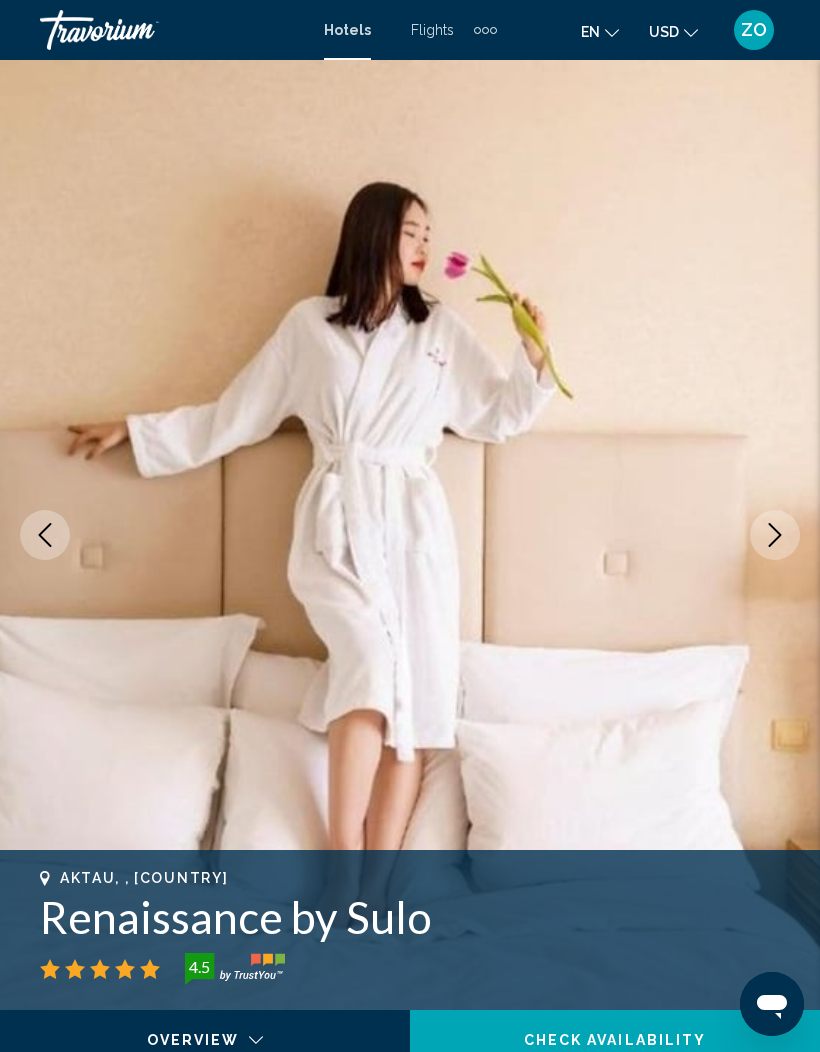 click at bounding box center [775, 535] 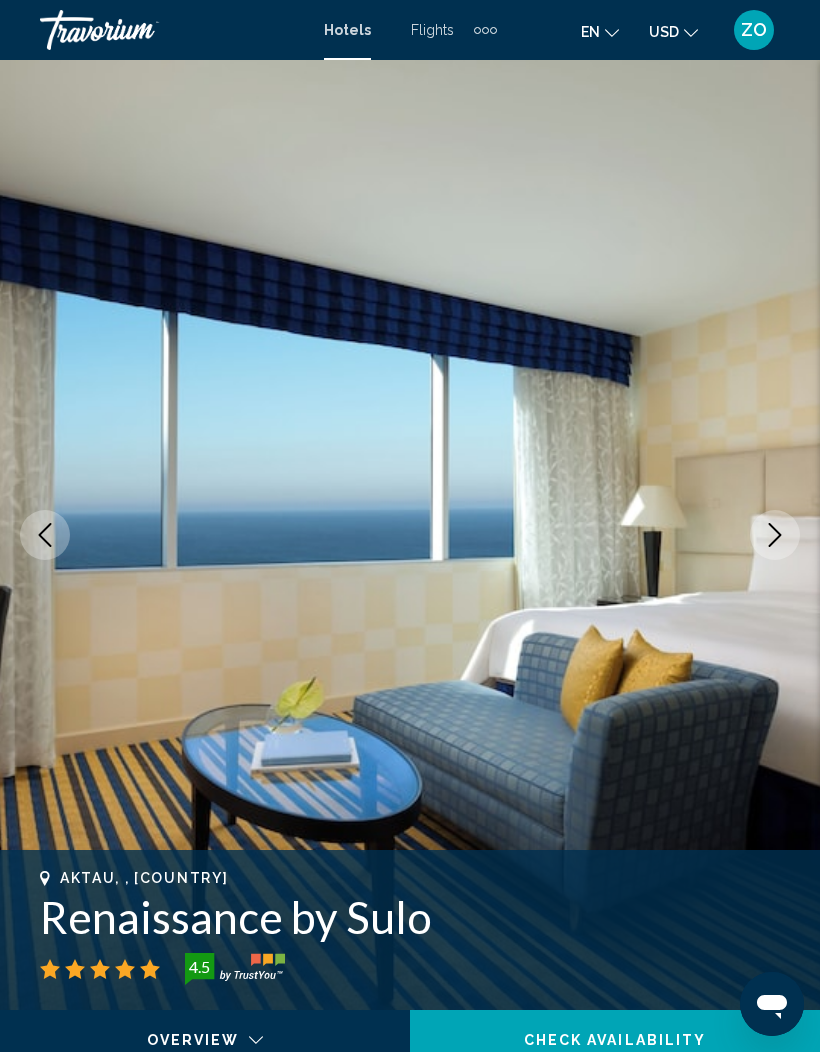 click at bounding box center (775, 535) 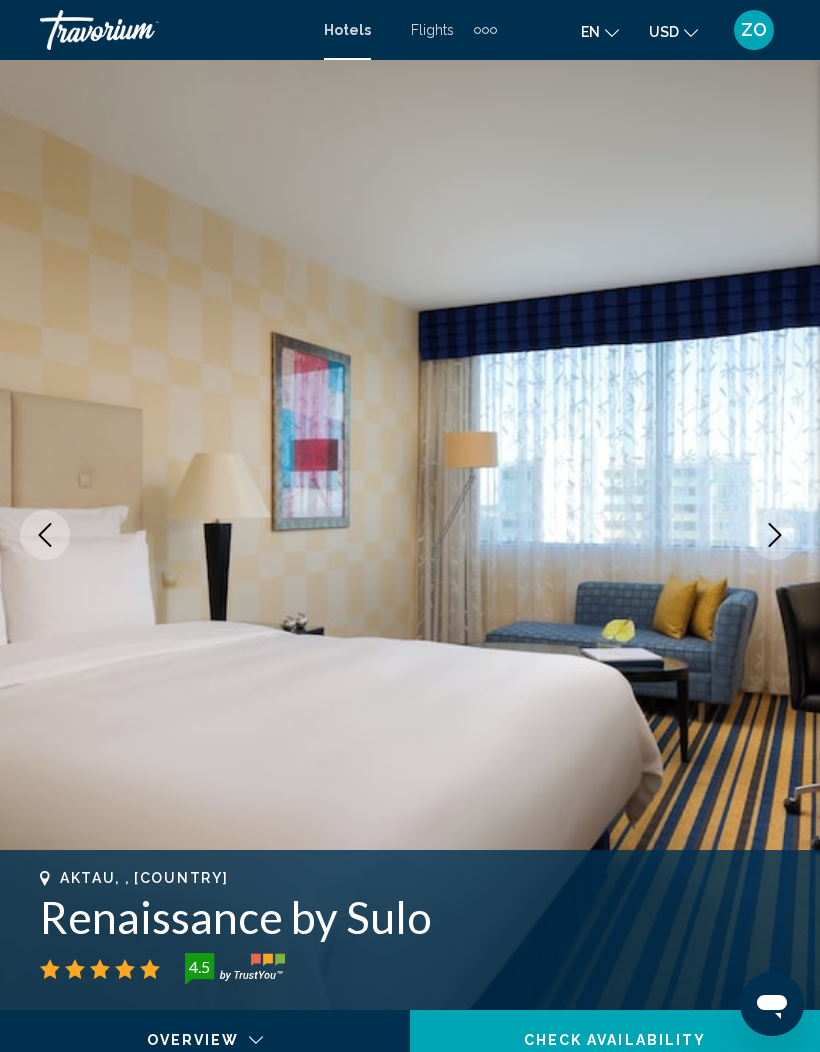 click at bounding box center (775, 535) 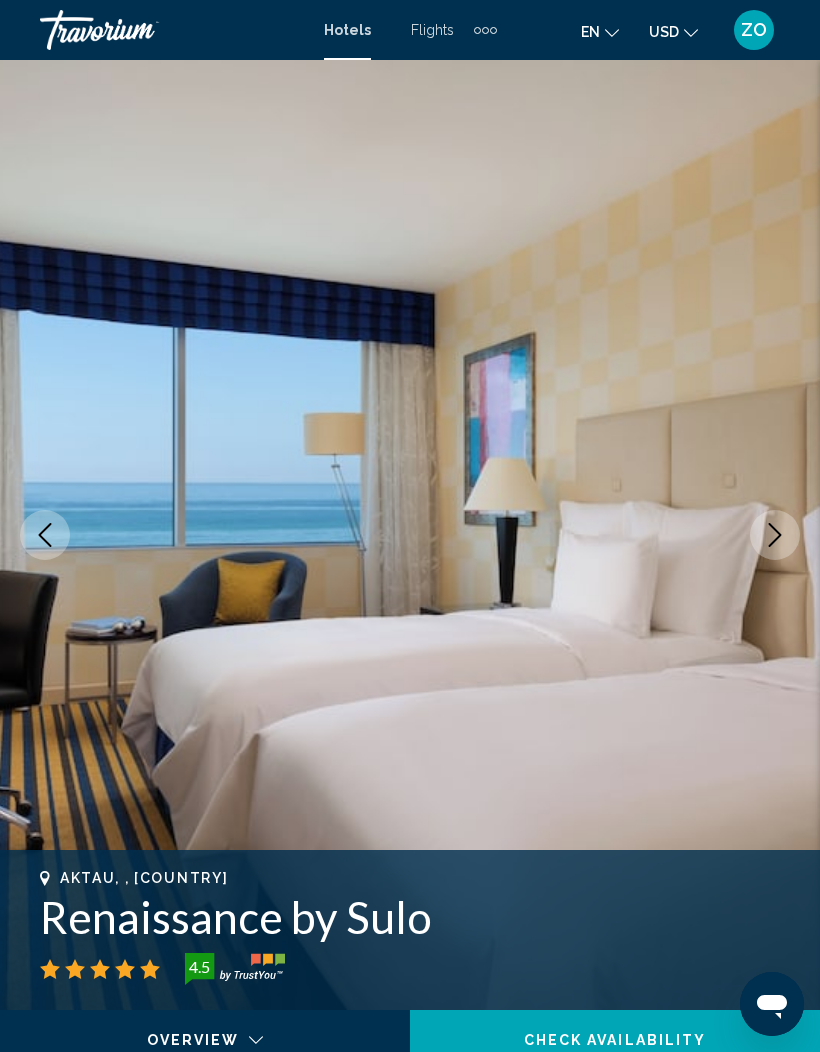 click at bounding box center [775, 535] 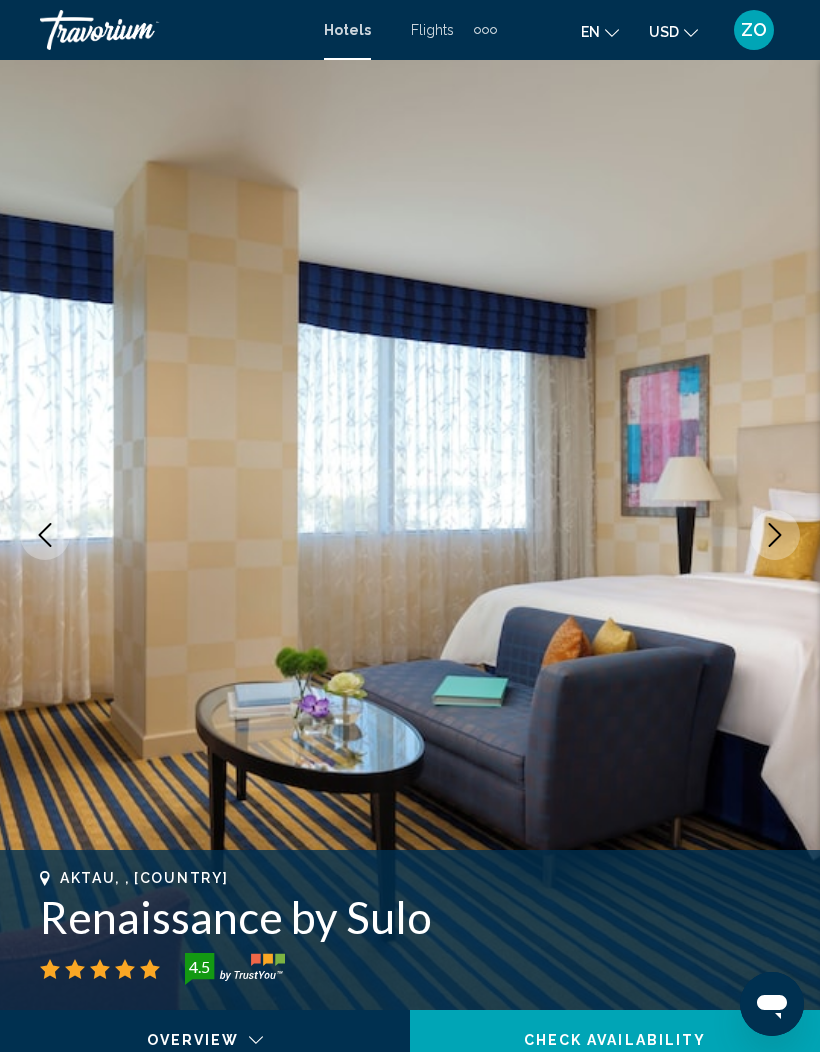 click at bounding box center [775, 535] 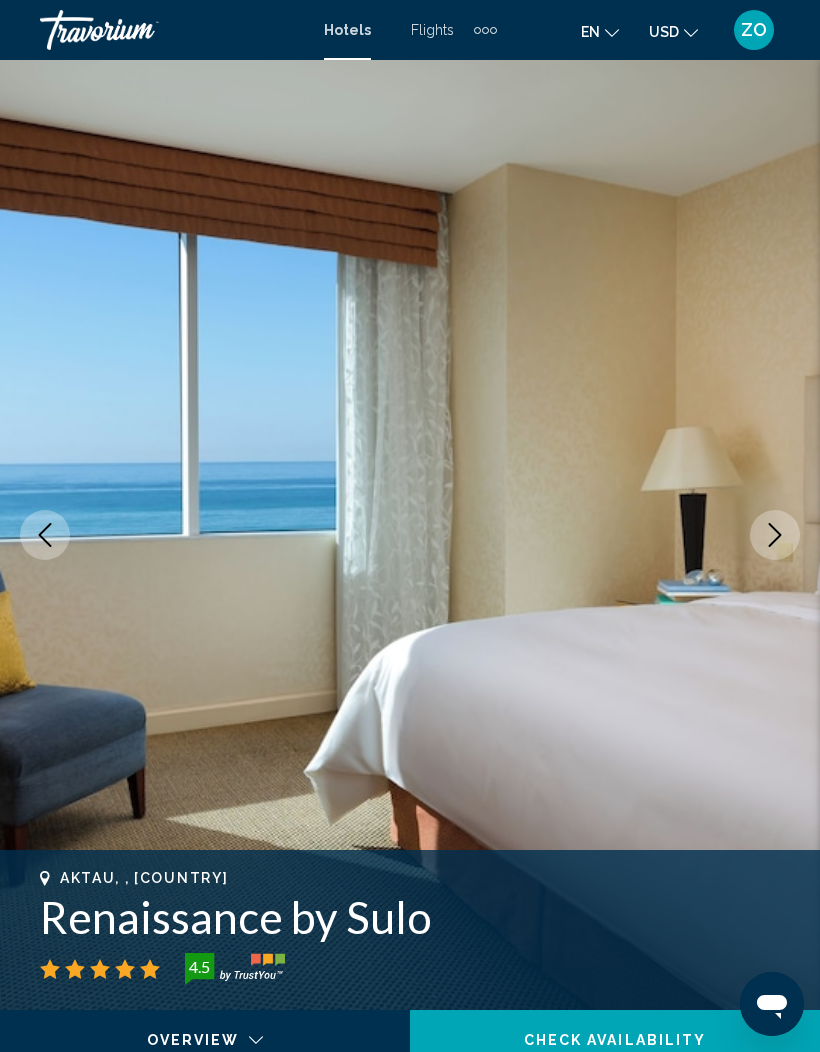 click at bounding box center [775, 535] 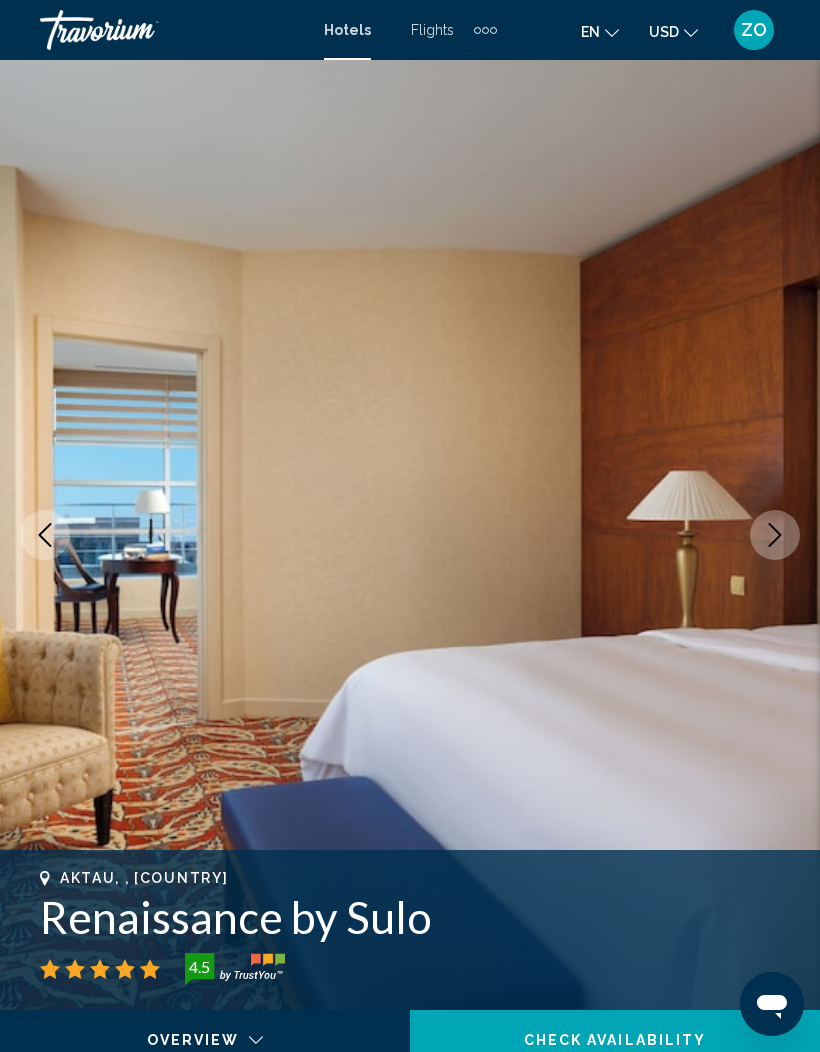 click at bounding box center (775, 535) 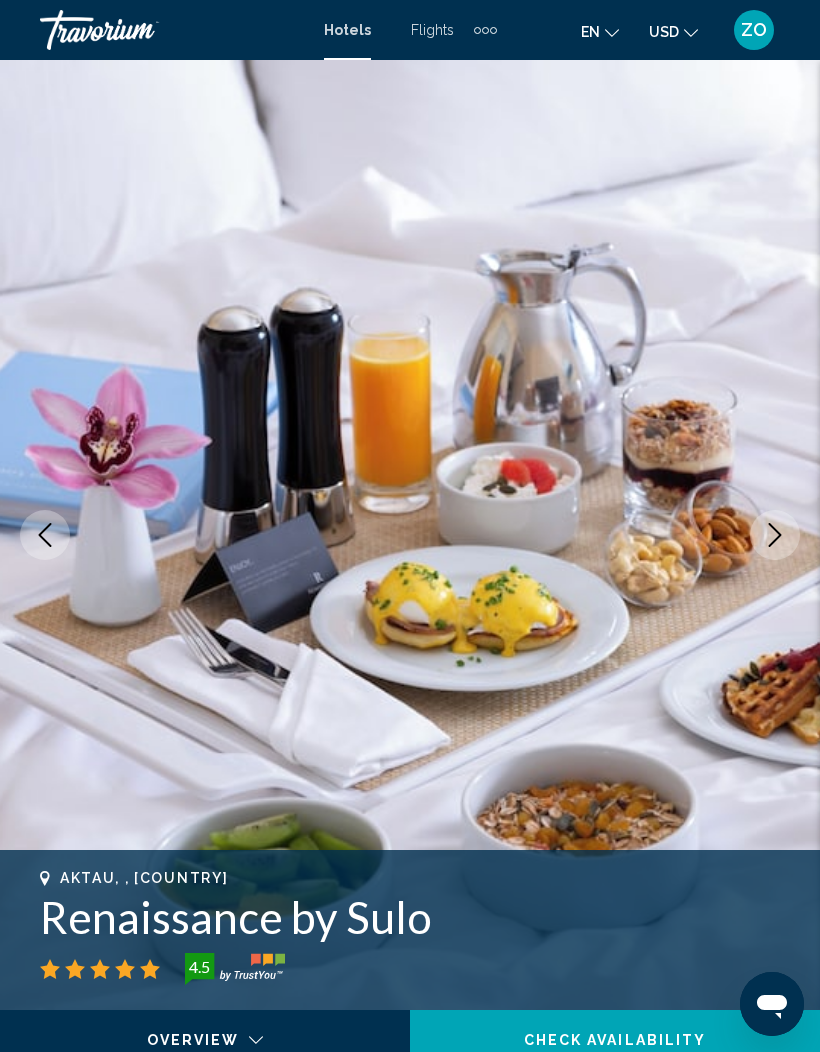 click at bounding box center [410, 535] 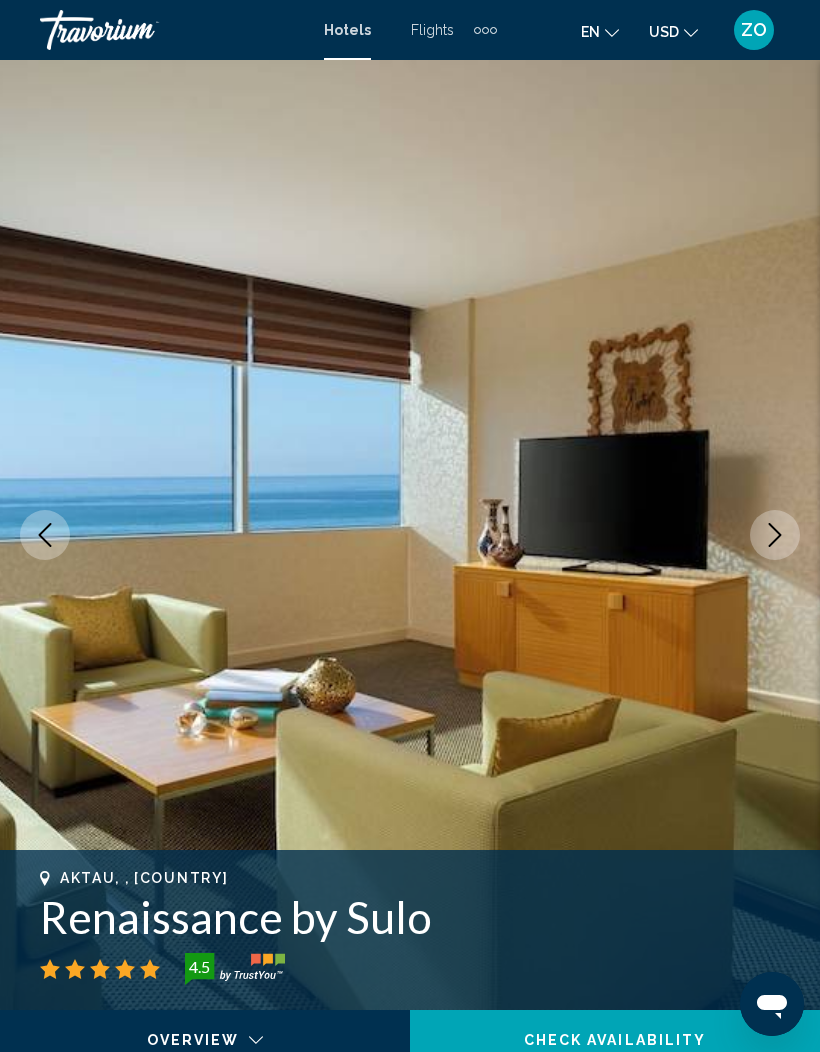 click at bounding box center (775, 535) 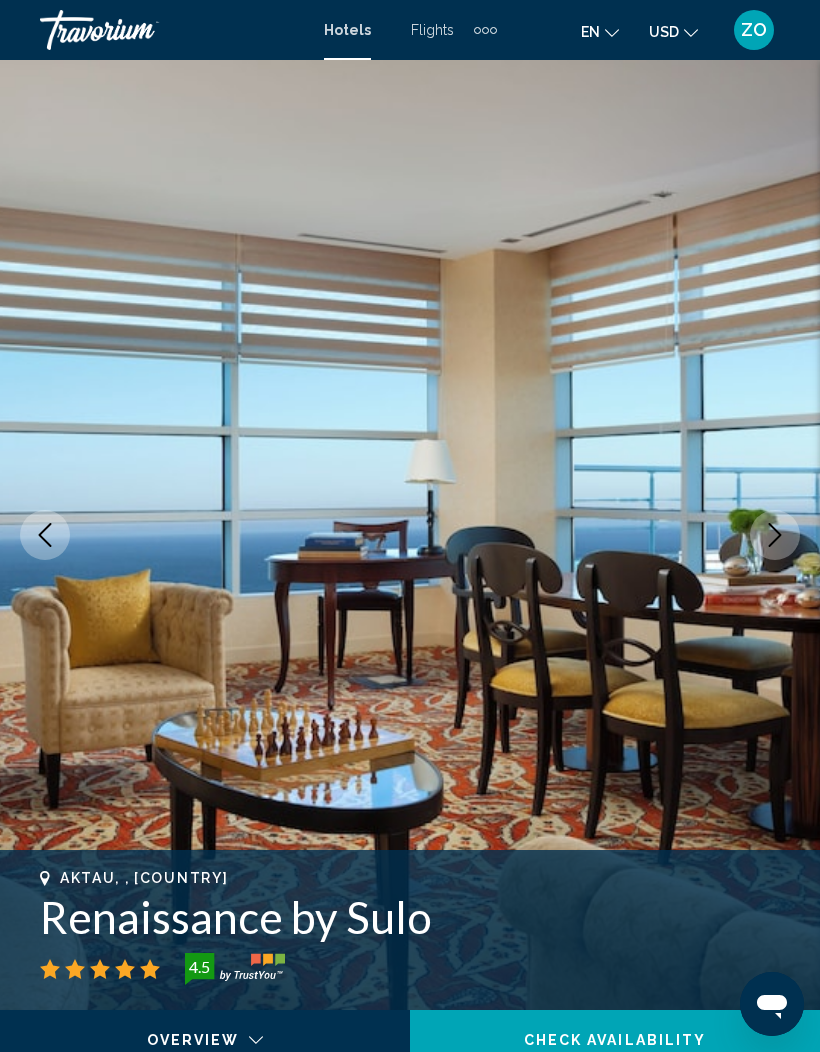 click at bounding box center (775, 535) 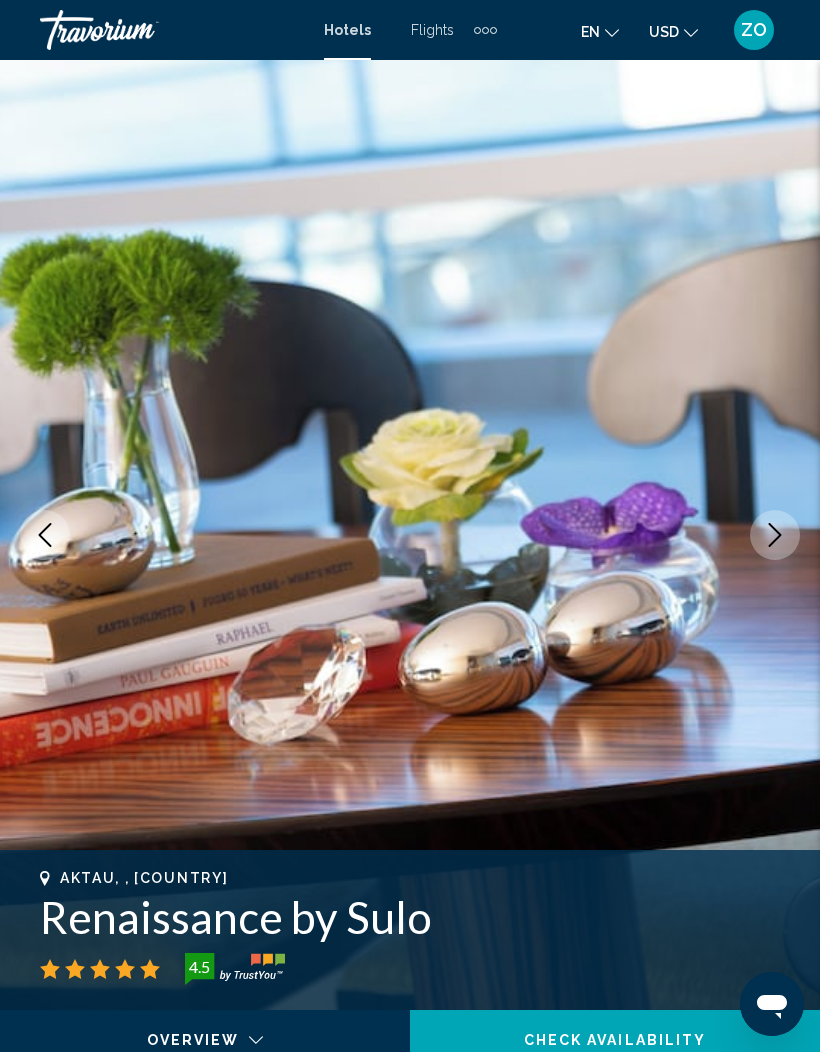 click at bounding box center (775, 535) 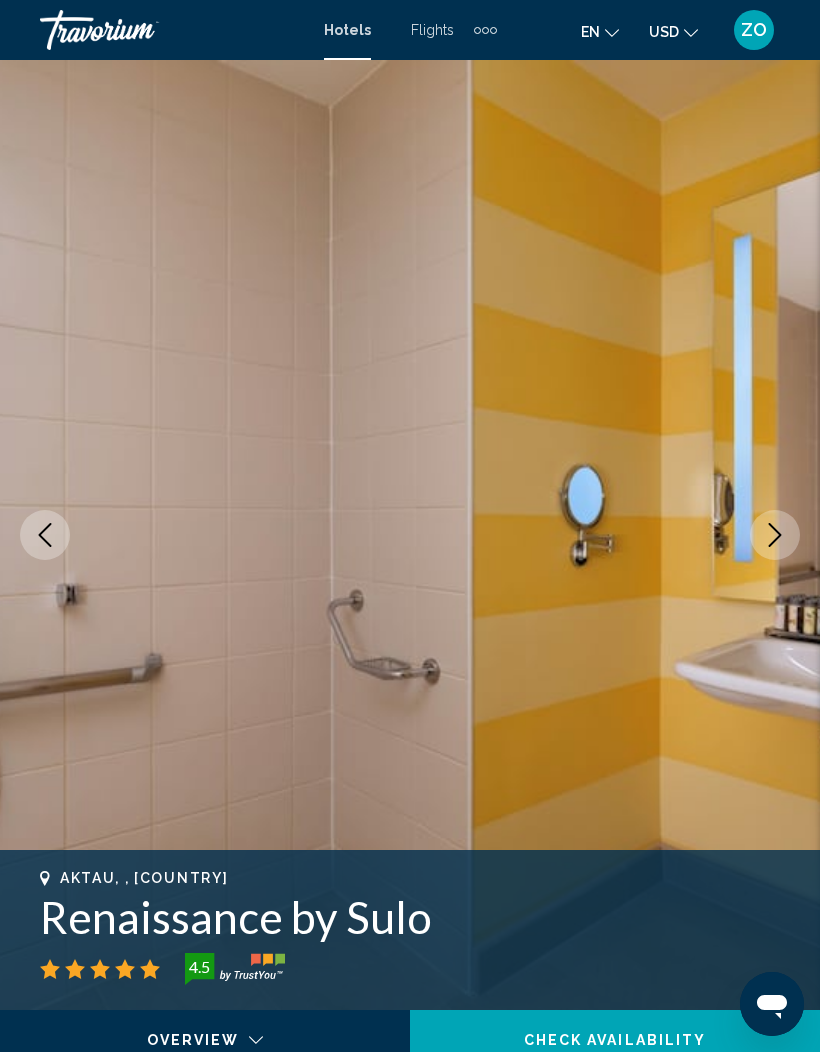 click at bounding box center [775, 535] 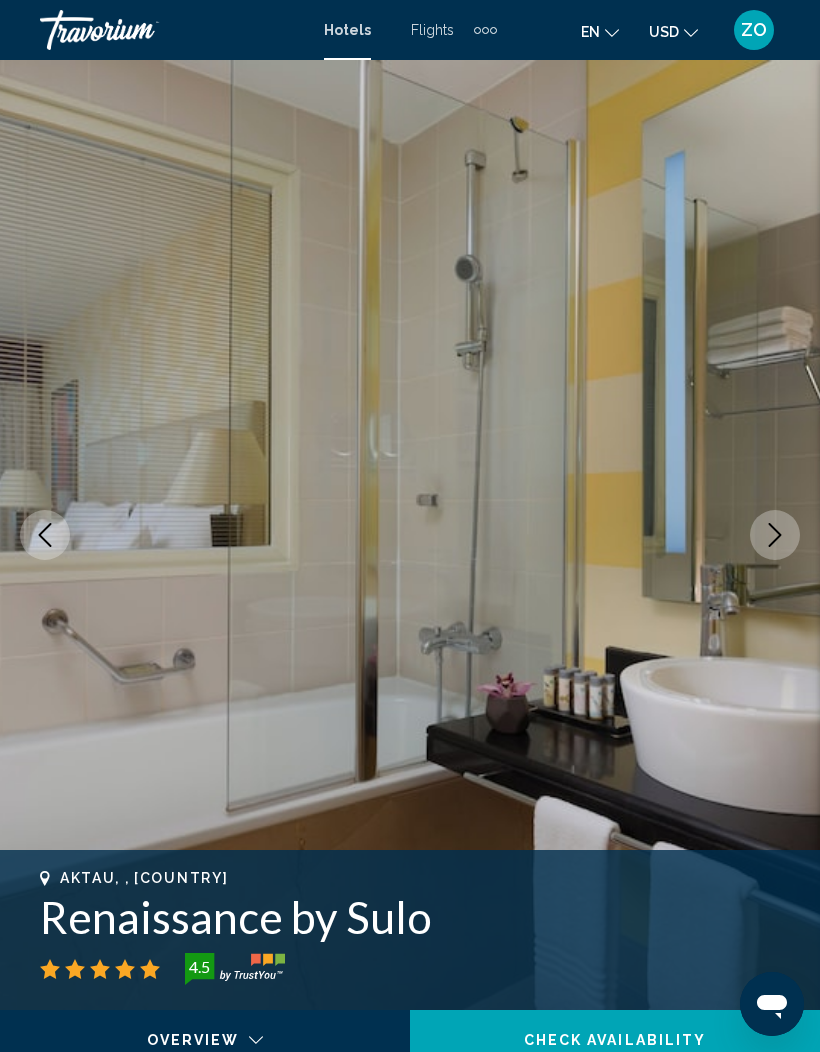 click at bounding box center [775, 535] 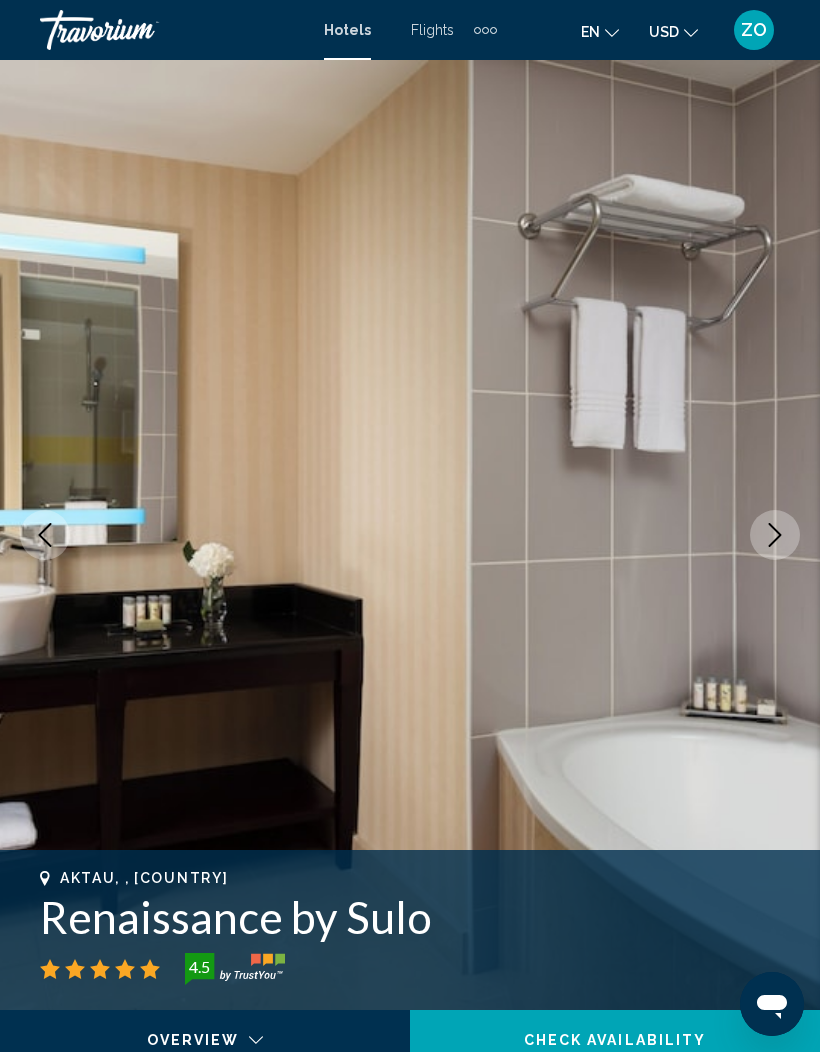 click at bounding box center [775, 535] 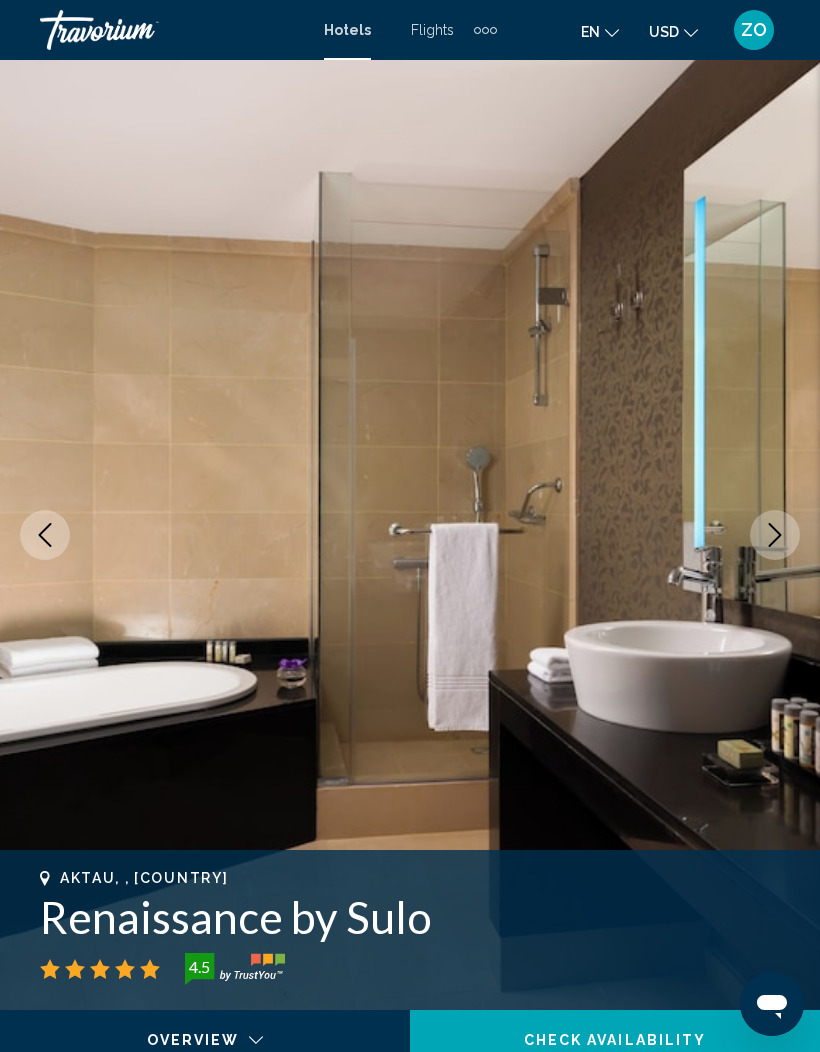 click 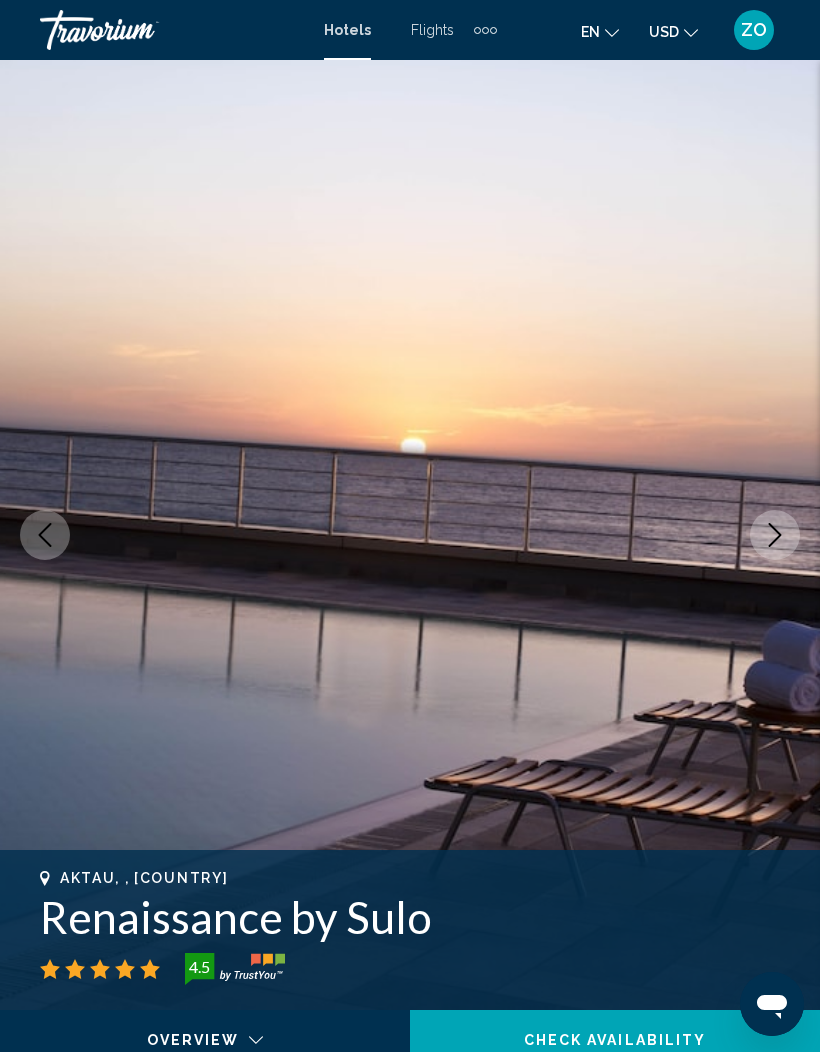 click at bounding box center (775, 535) 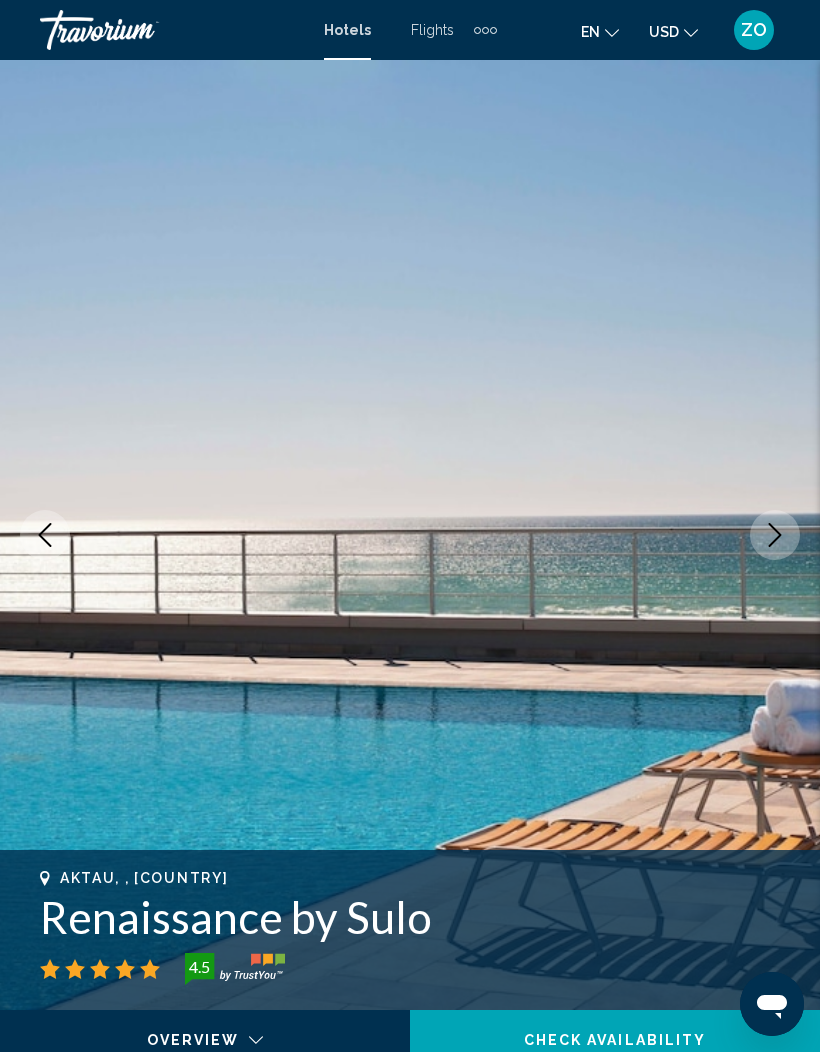 click at bounding box center [410, 535] 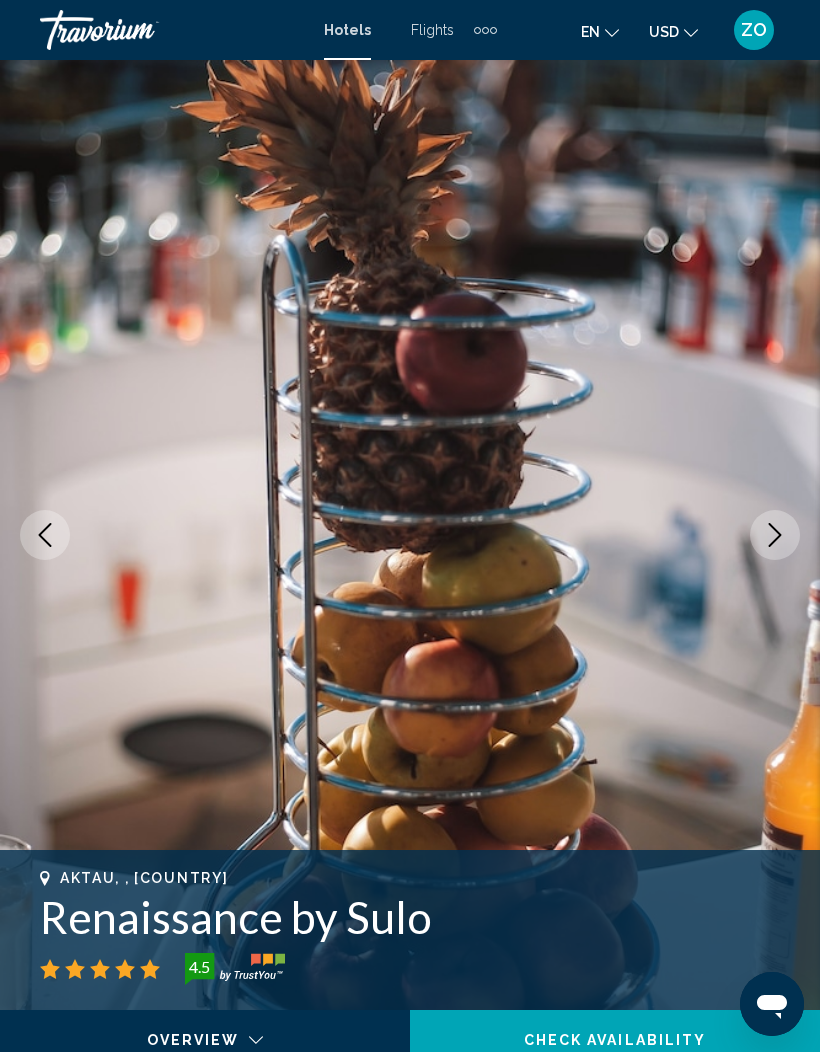 click 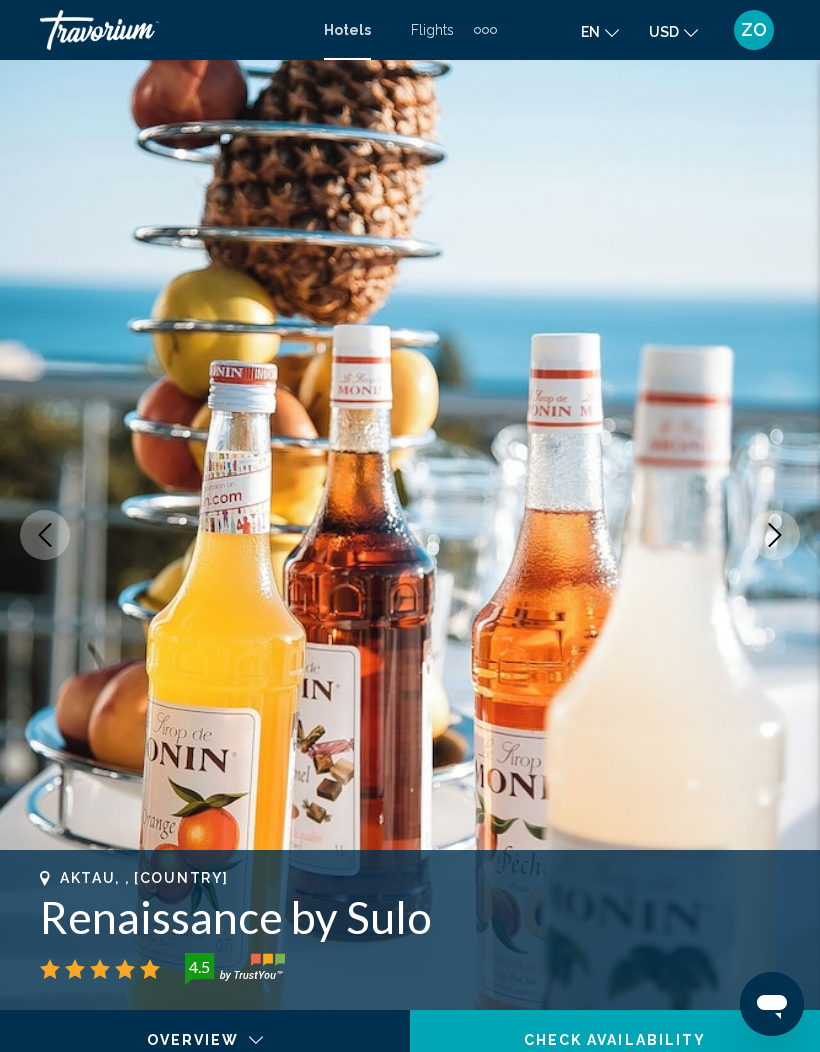 click 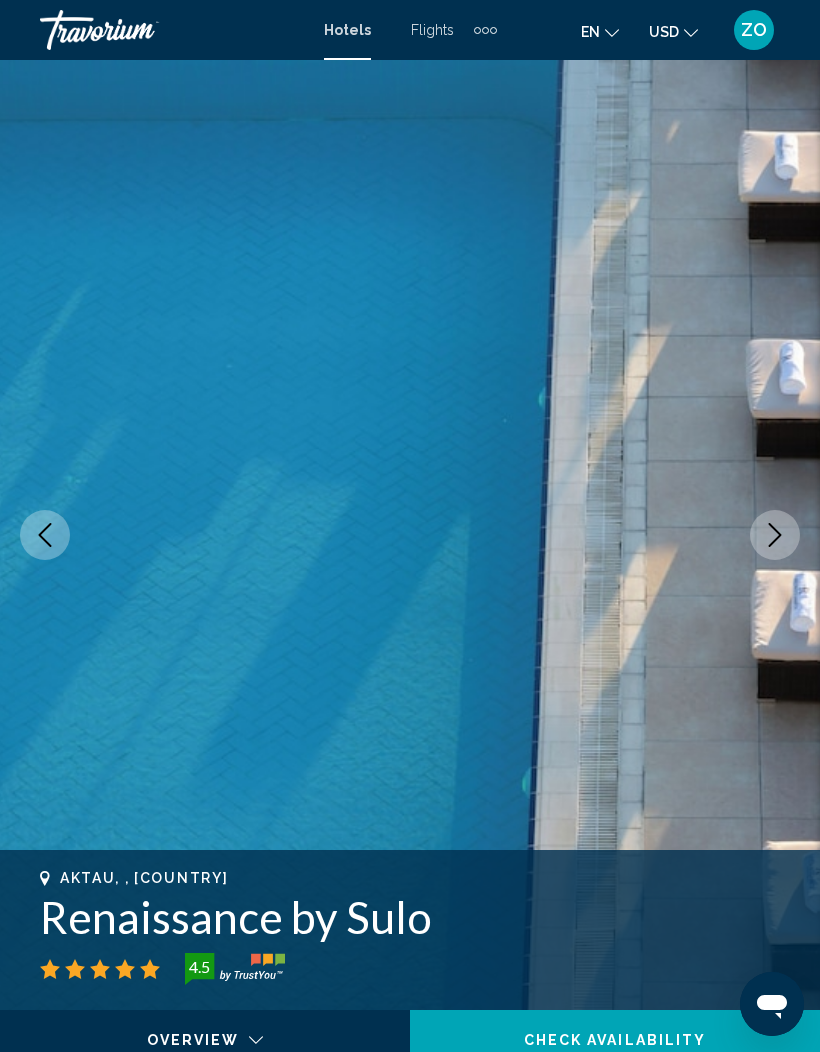 click at bounding box center (775, 535) 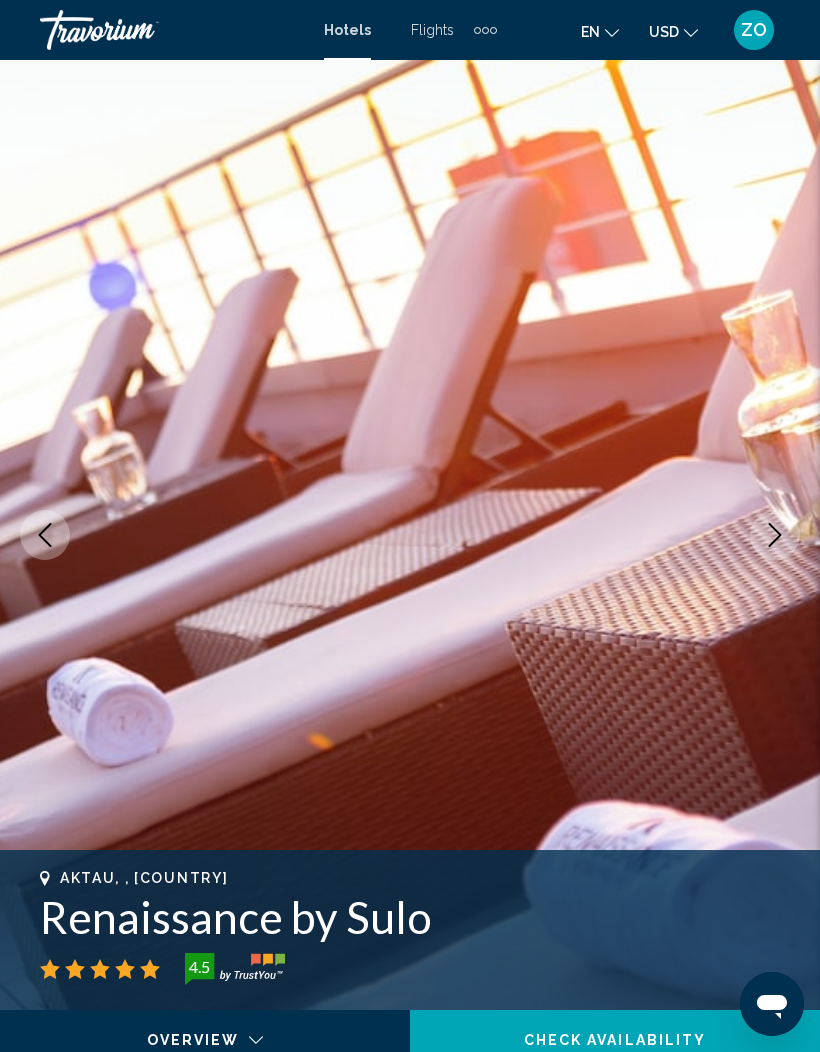 click at bounding box center (775, 535) 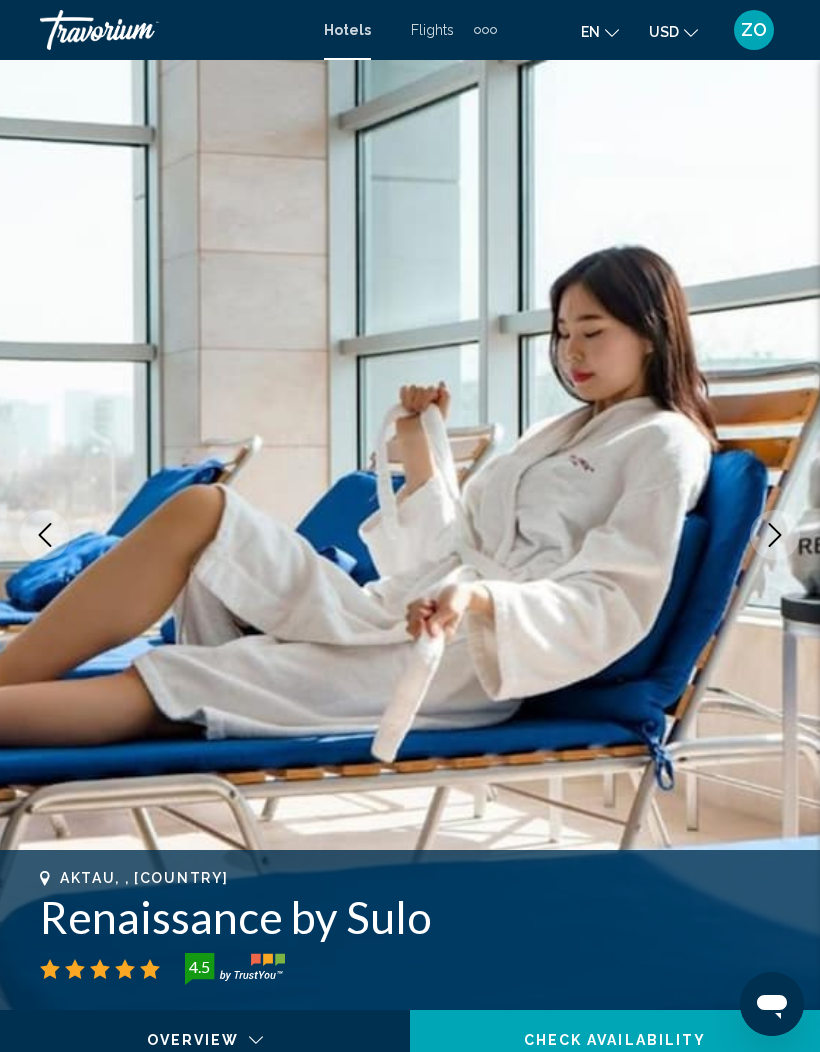 click at bounding box center (775, 535) 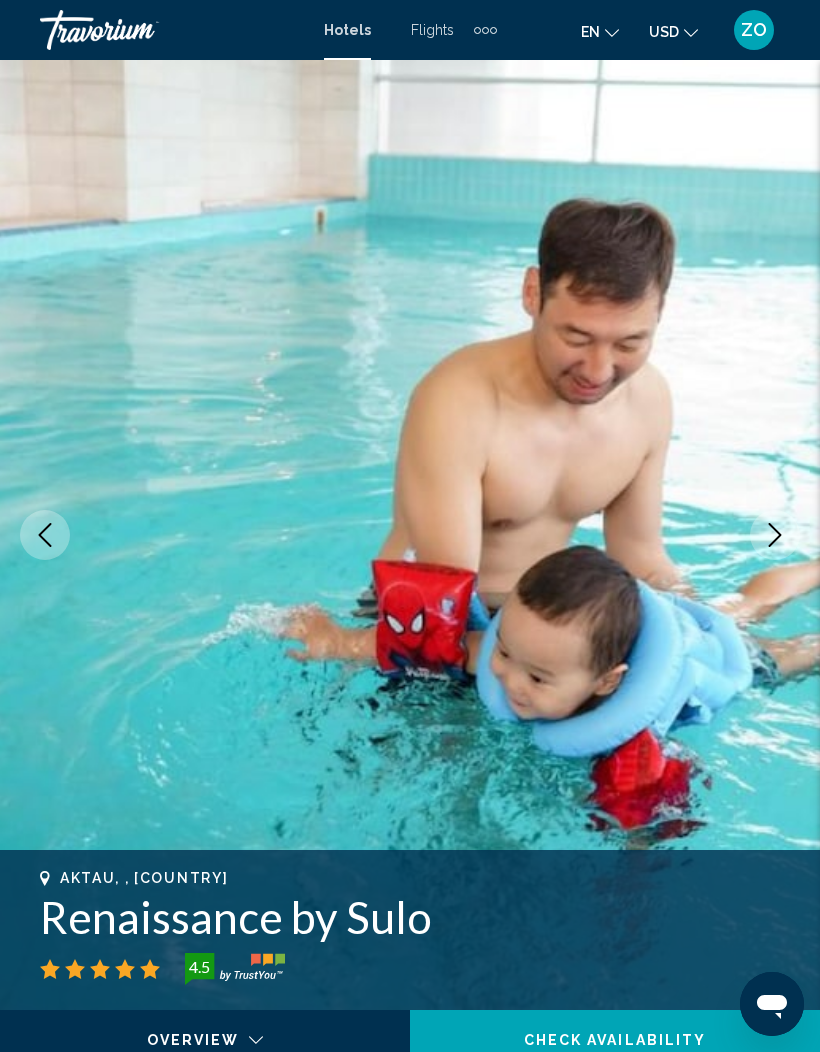 click at bounding box center (775, 535) 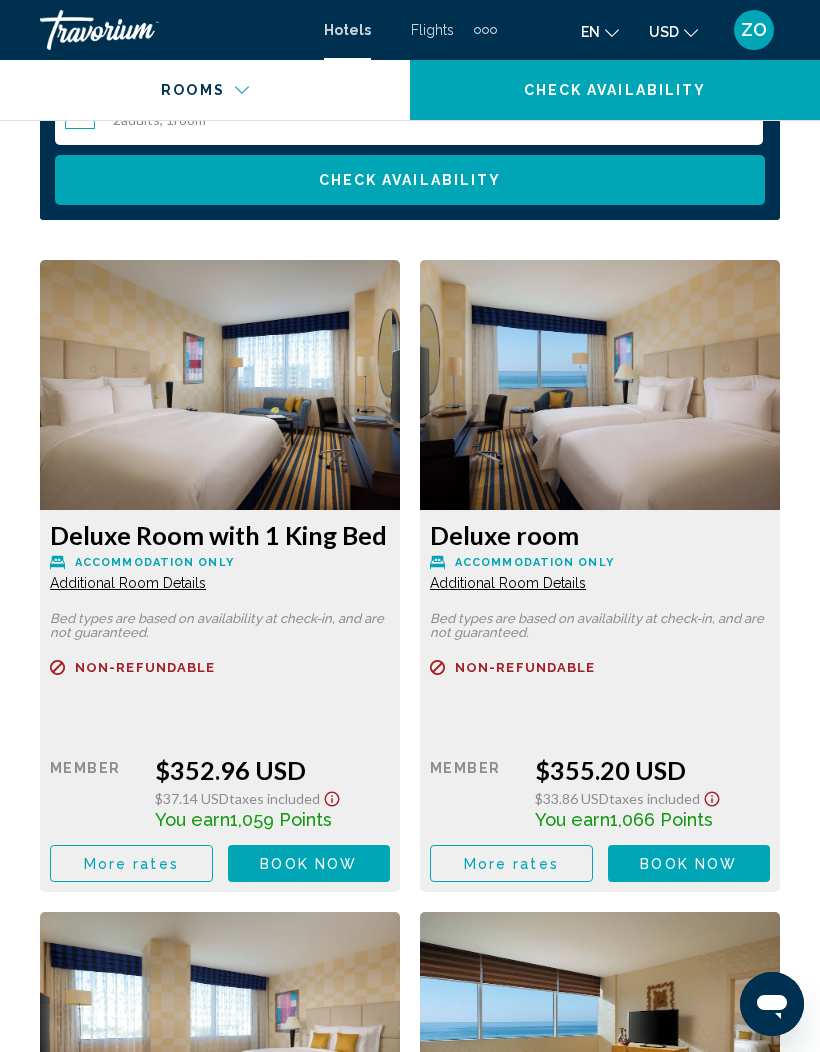 scroll, scrollTop: 3280, scrollLeft: 0, axis: vertical 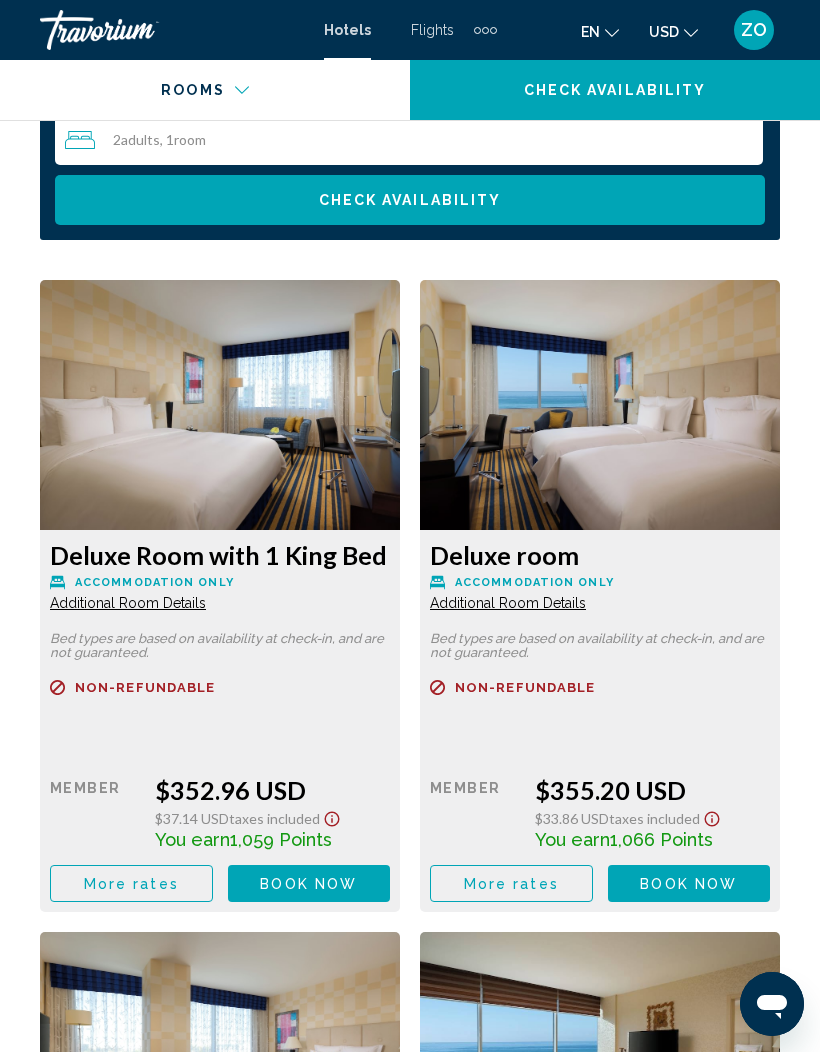 click on "More rates" at bounding box center (131, 883) 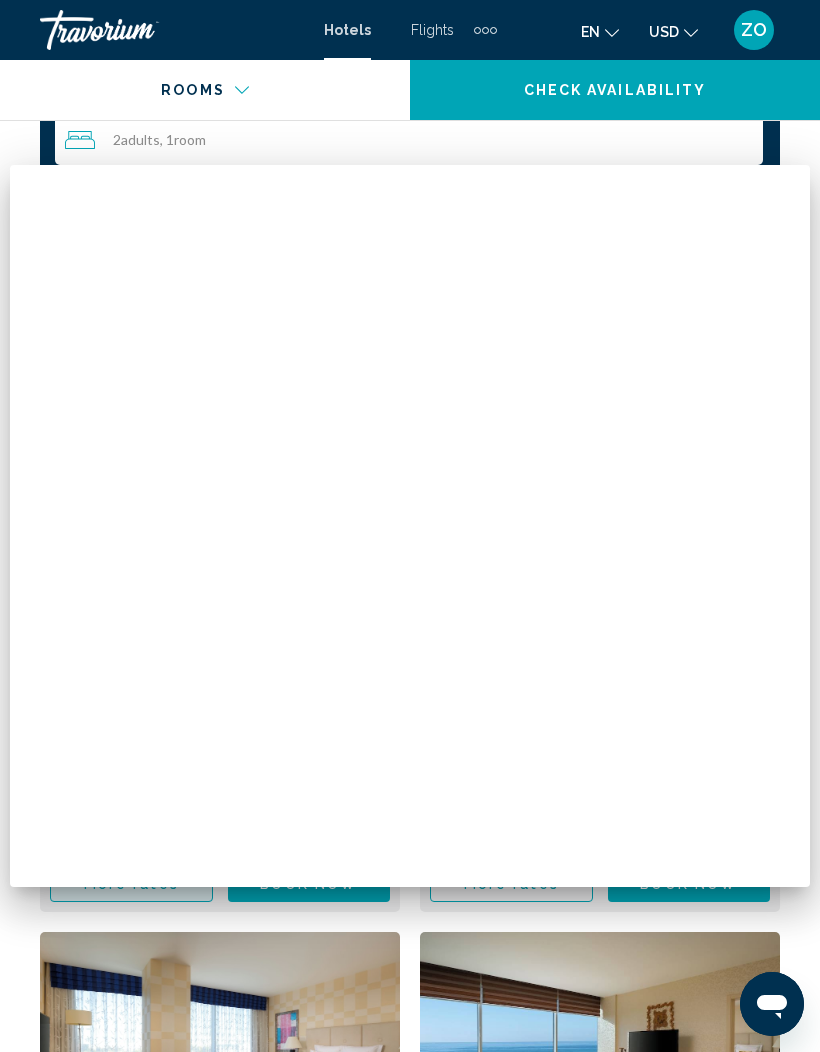 scroll, scrollTop: 0, scrollLeft: 0, axis: both 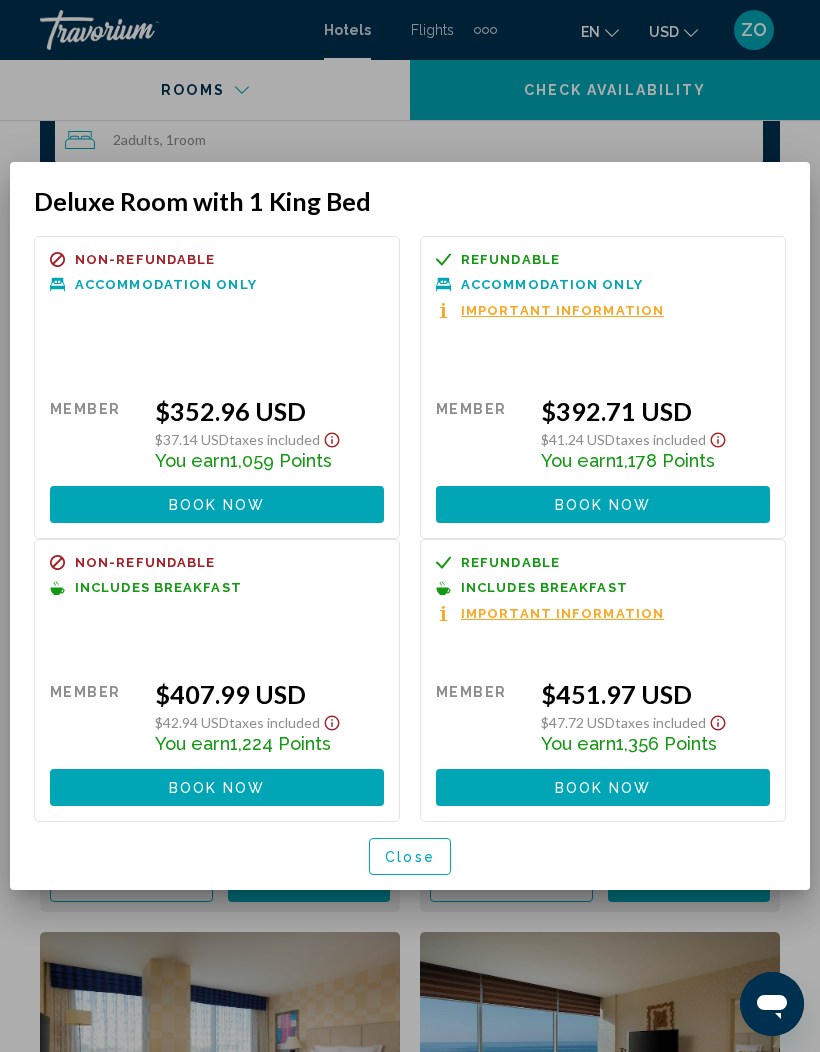 click on "Close" at bounding box center [410, 856] 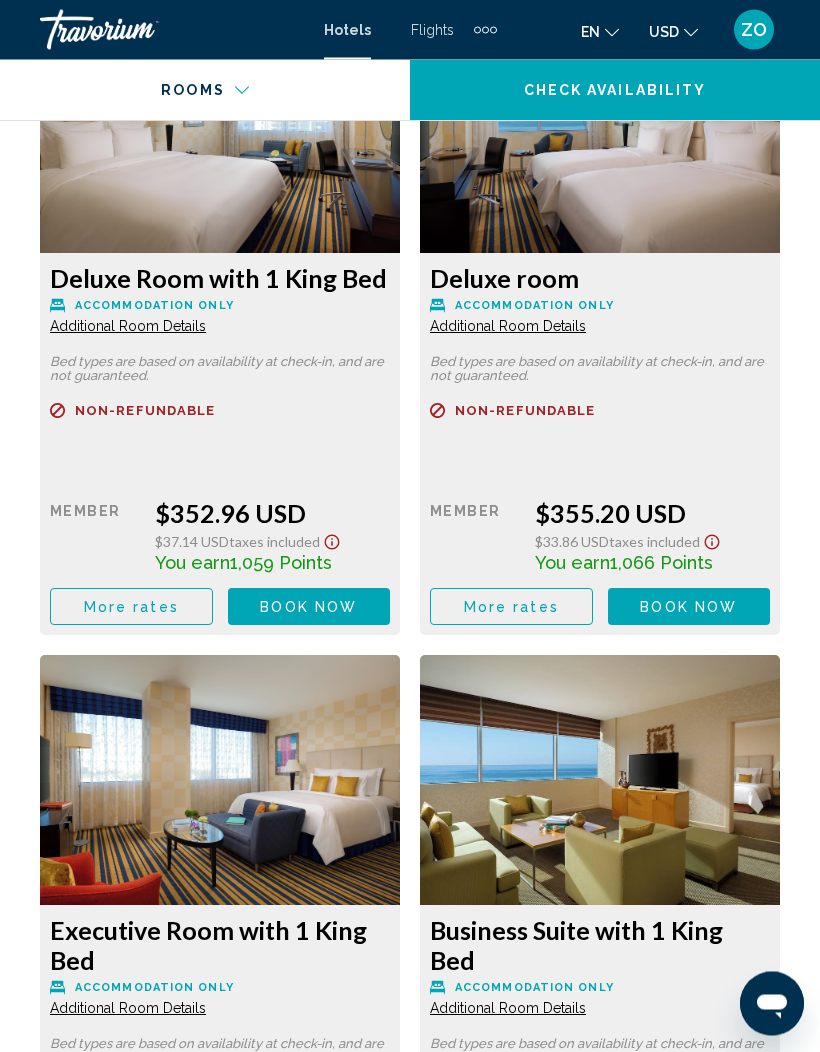 scroll, scrollTop: 3557, scrollLeft: 0, axis: vertical 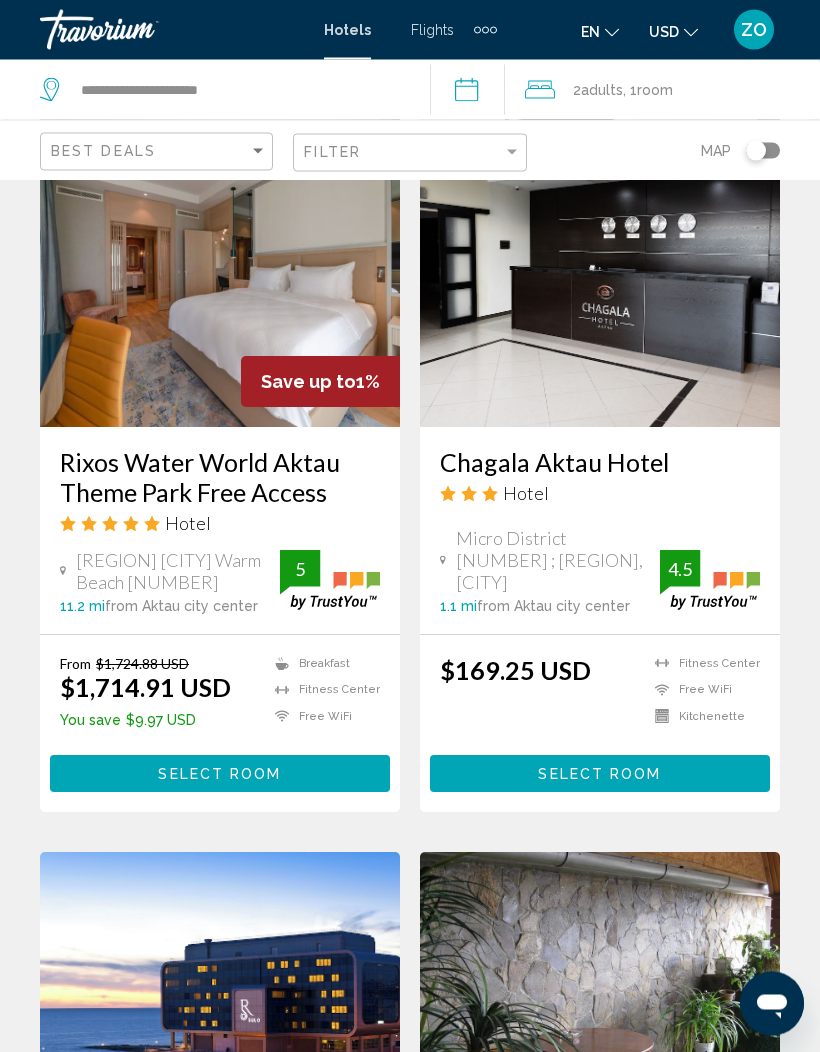 click on "Select Room" at bounding box center [219, 775] 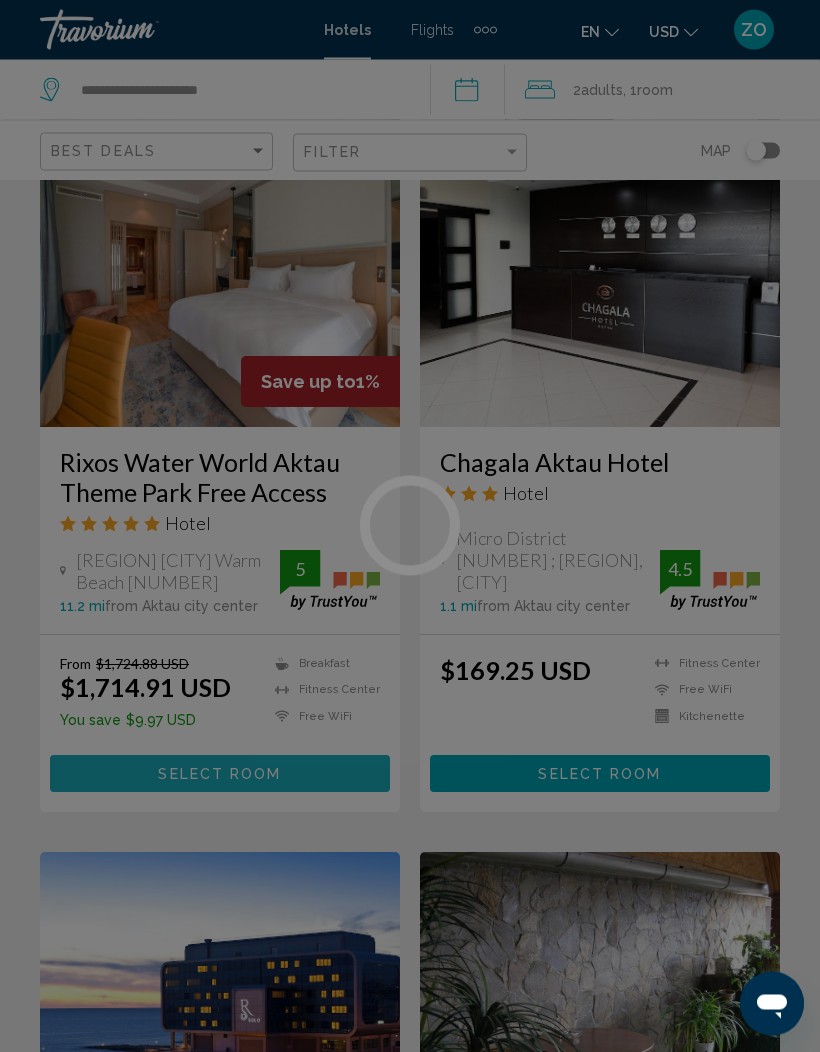 scroll, scrollTop: 1626, scrollLeft: 0, axis: vertical 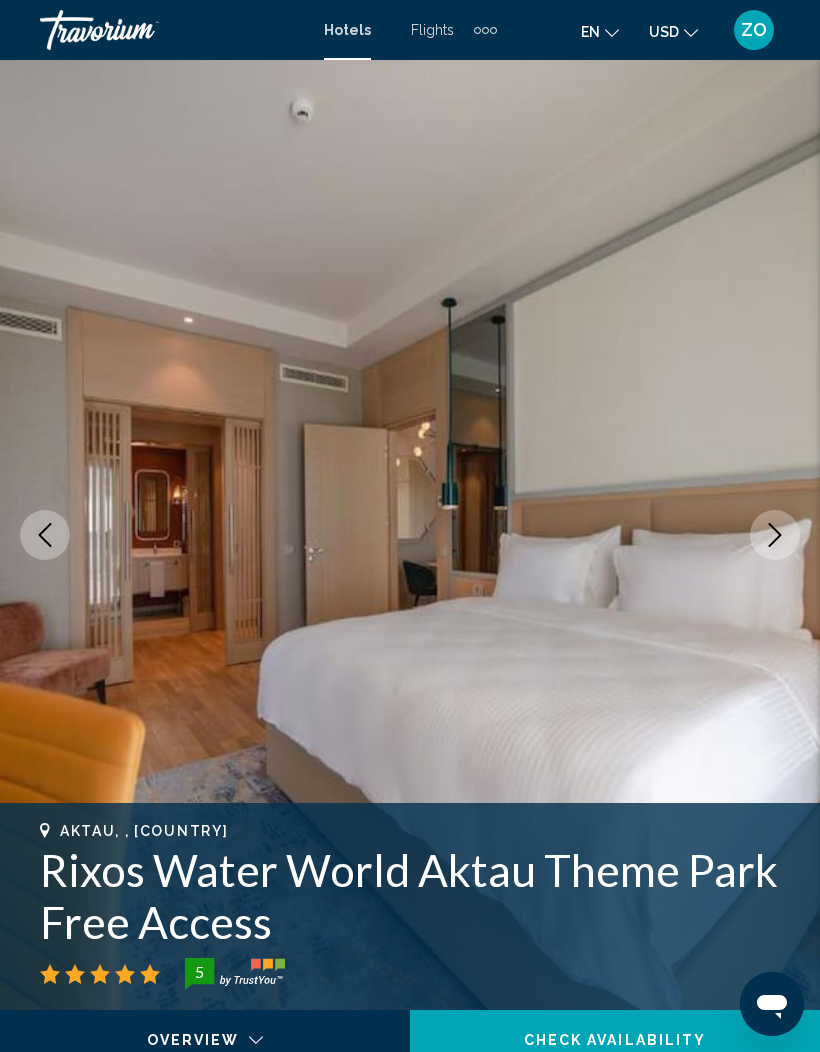 click at bounding box center (775, 535) 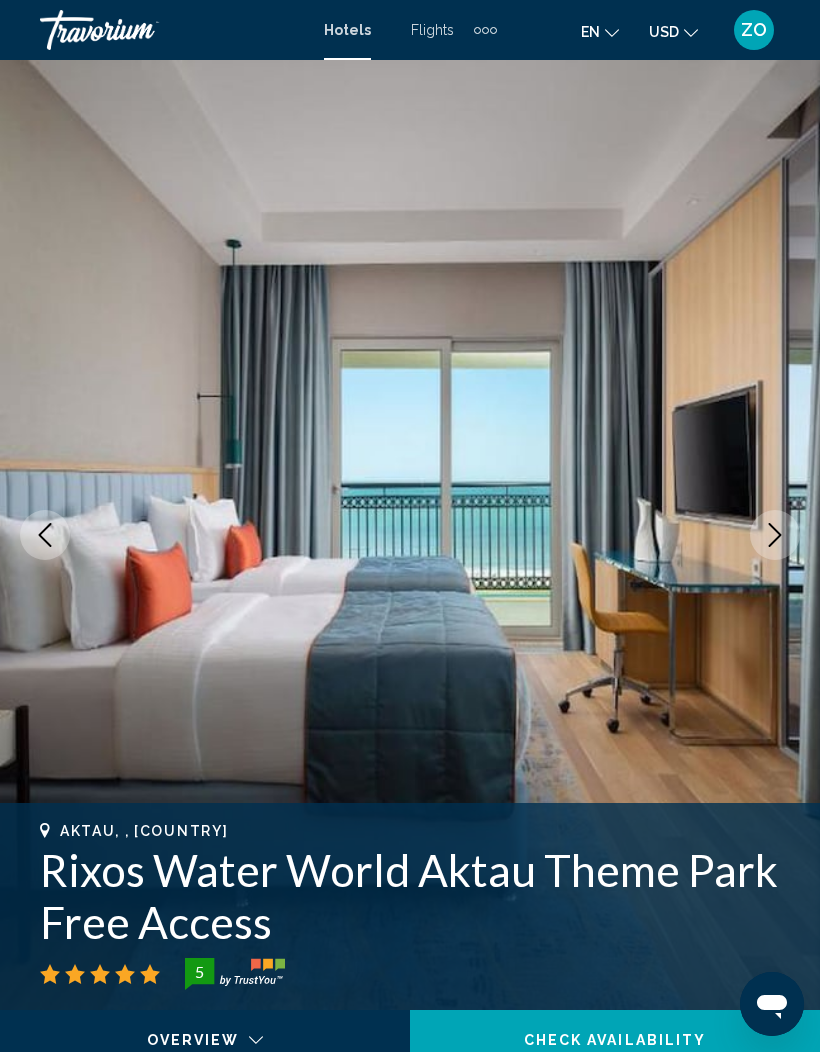 click at bounding box center [775, 535] 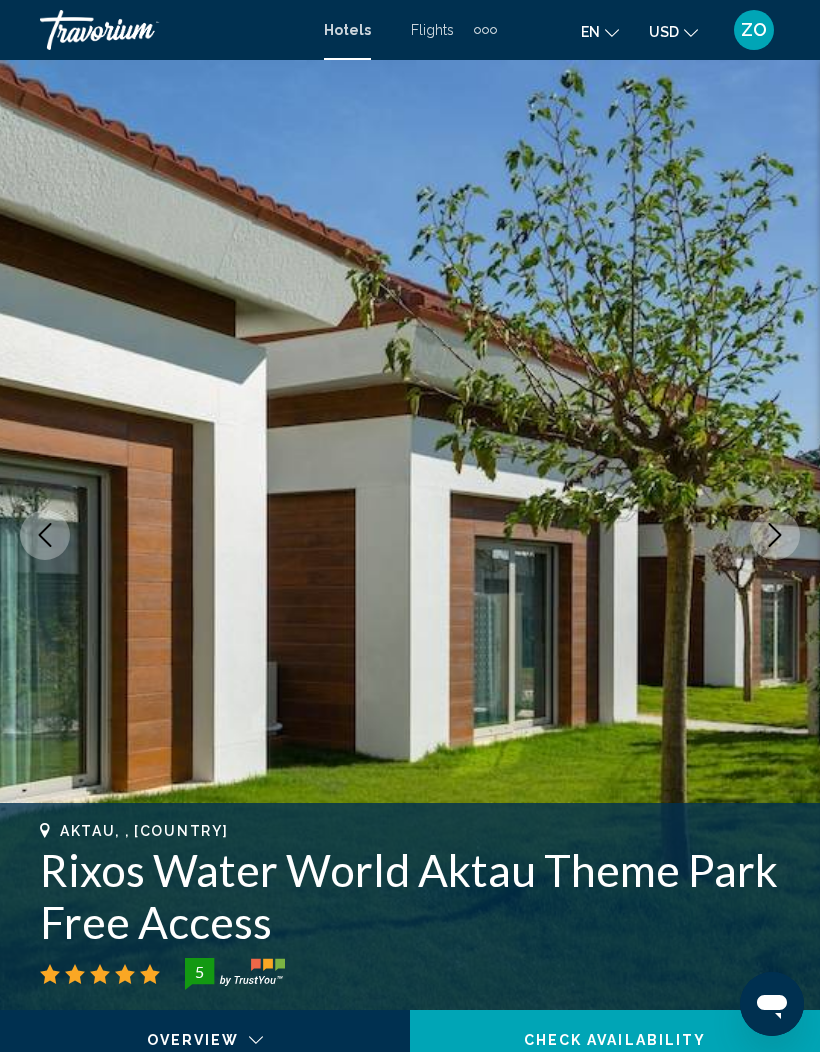 click 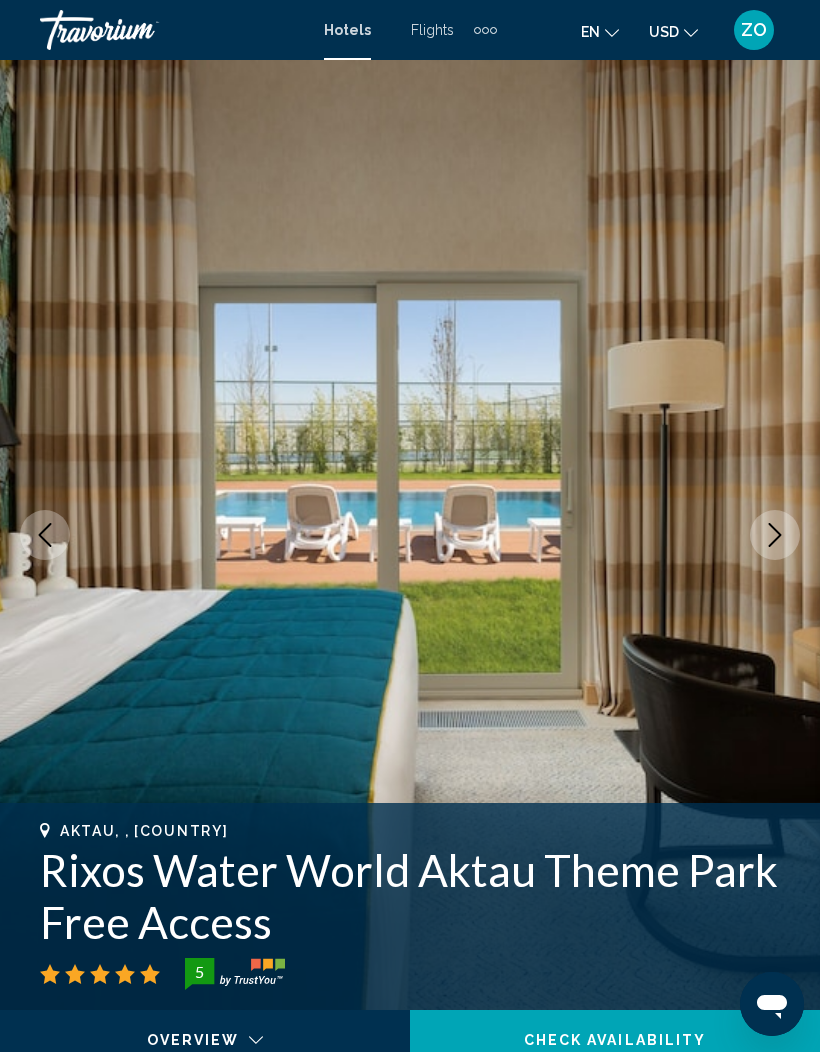 click 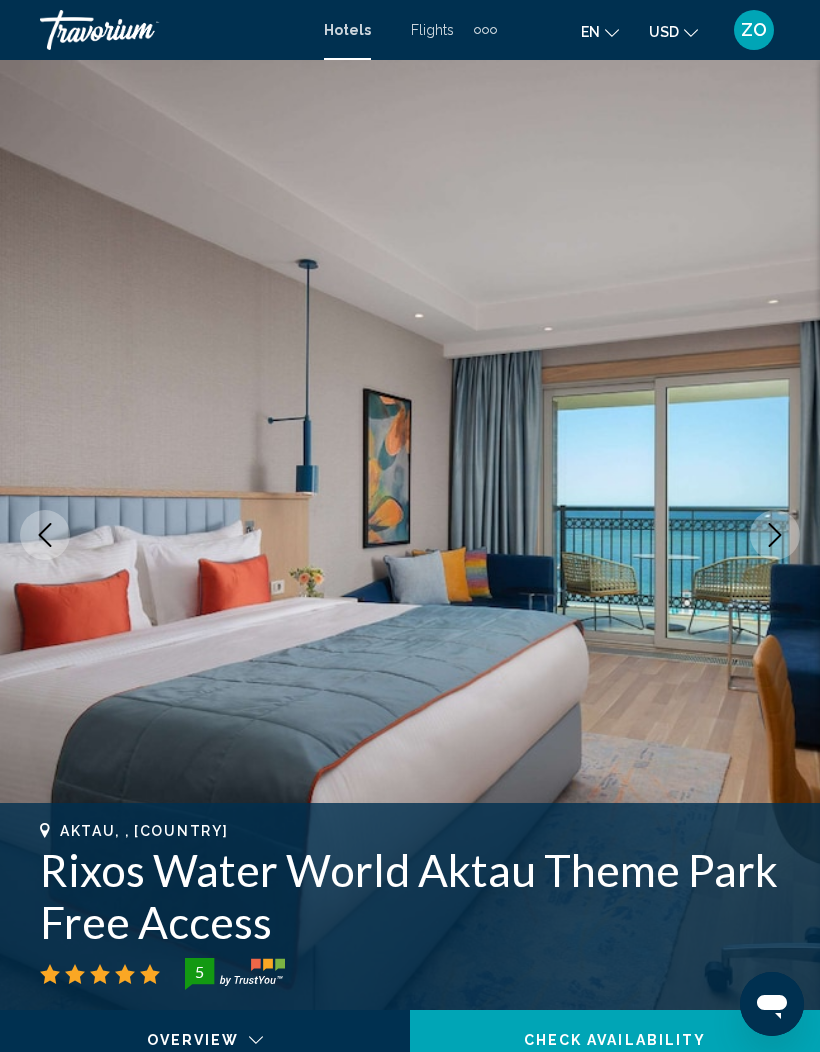 click 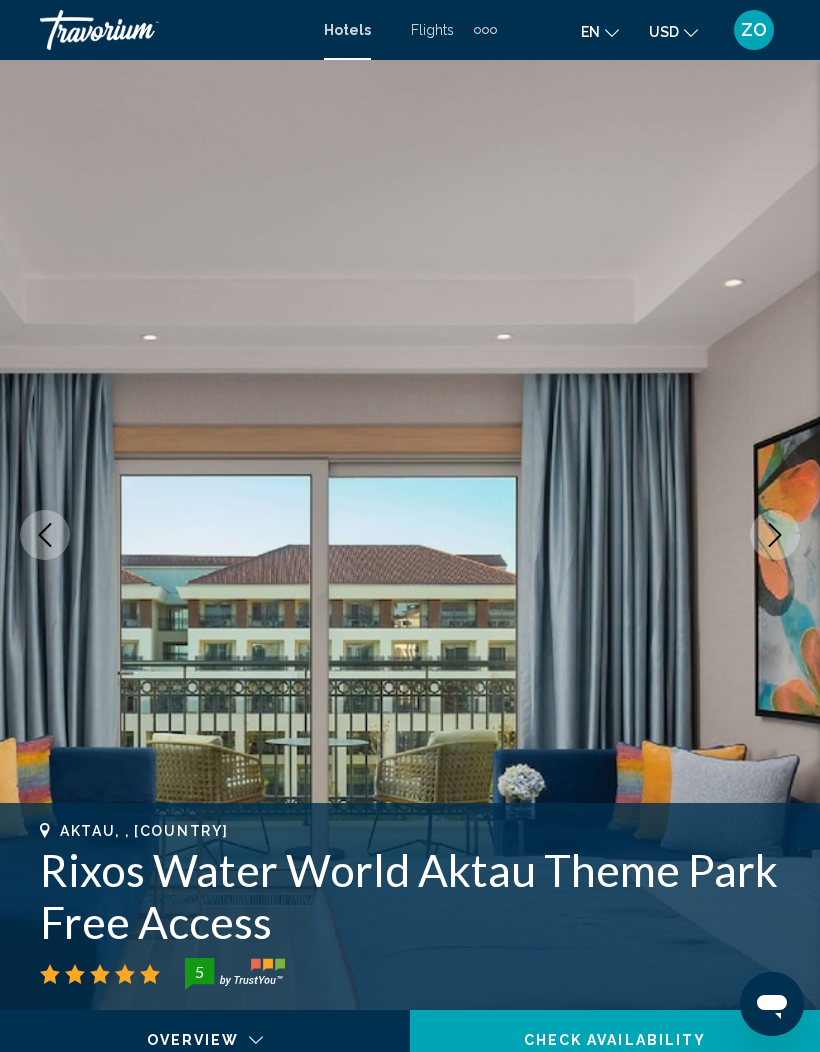 click 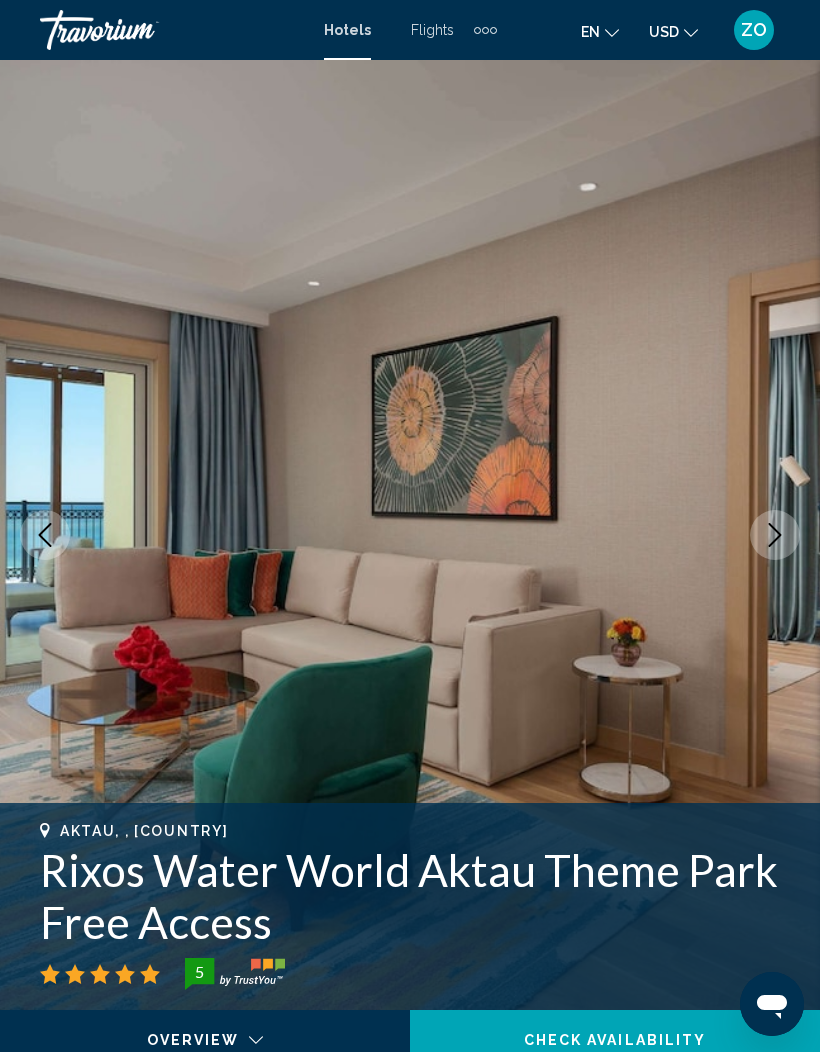 click at bounding box center [410, 535] 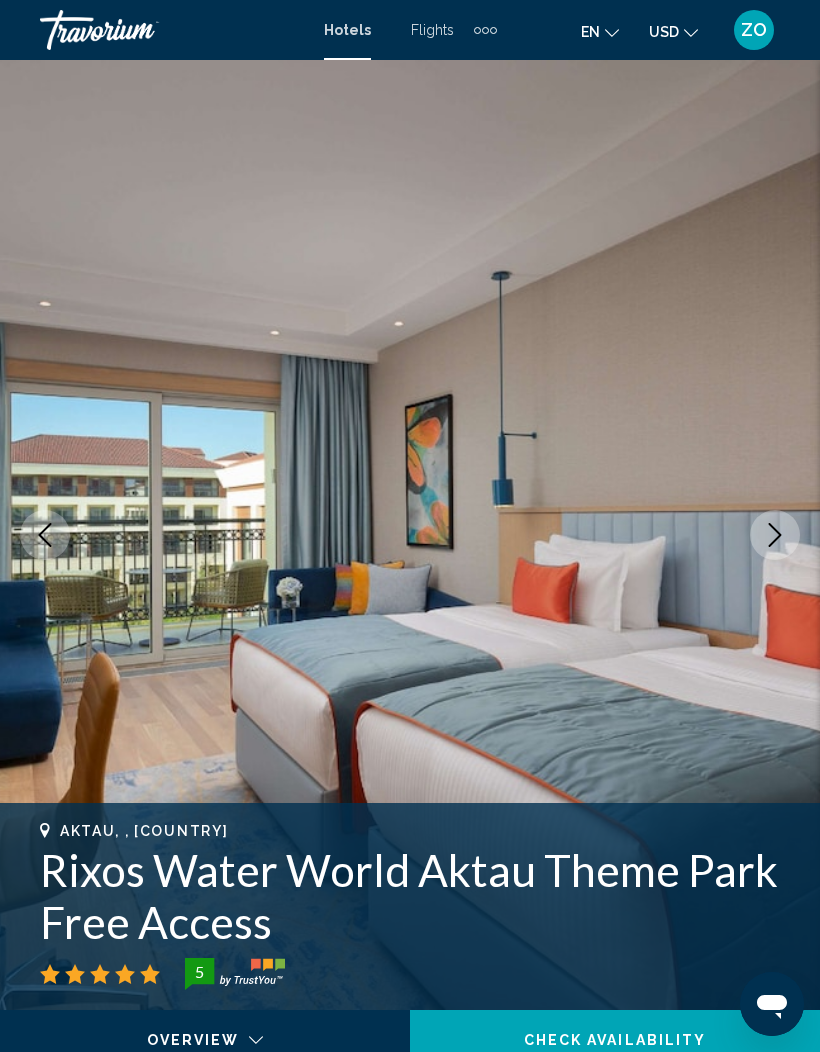 click 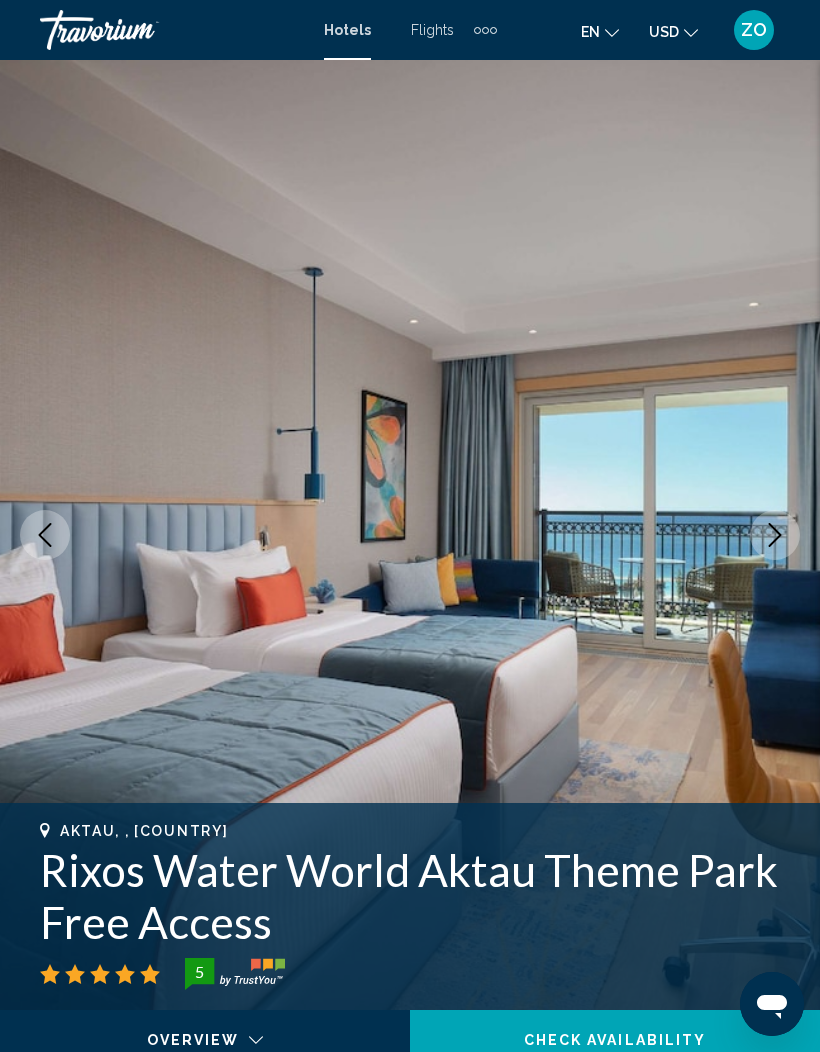 click at bounding box center [775, 535] 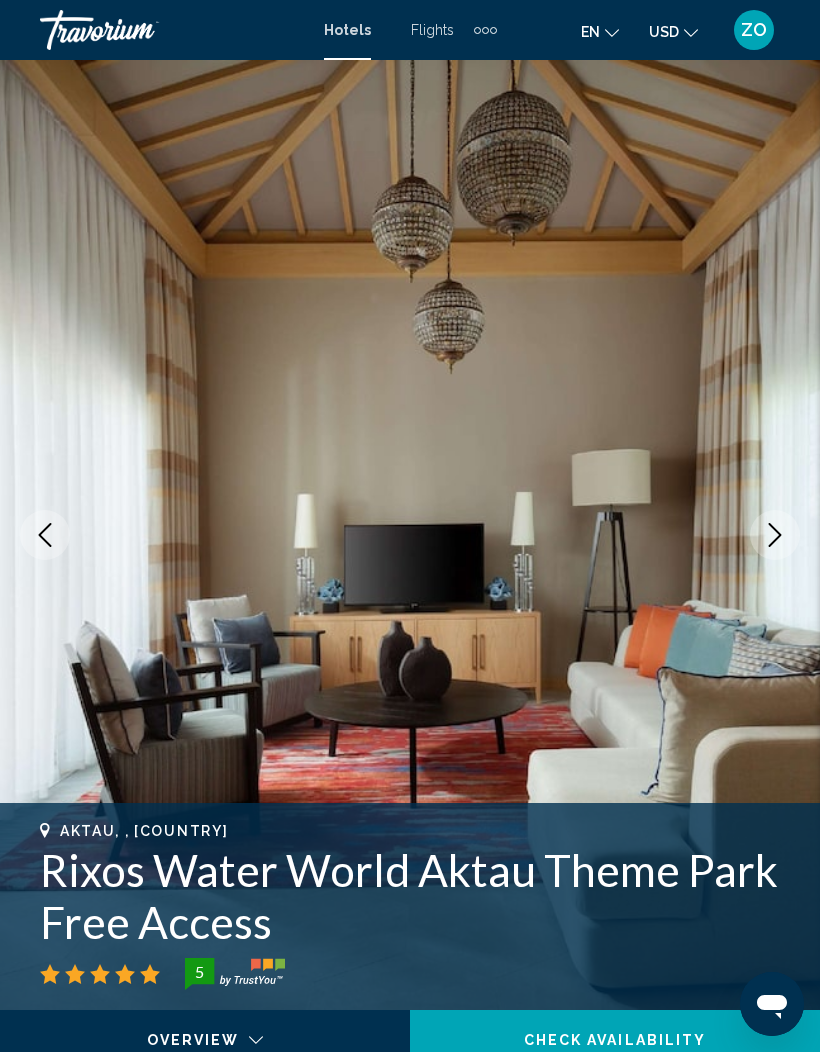 click at bounding box center (775, 535) 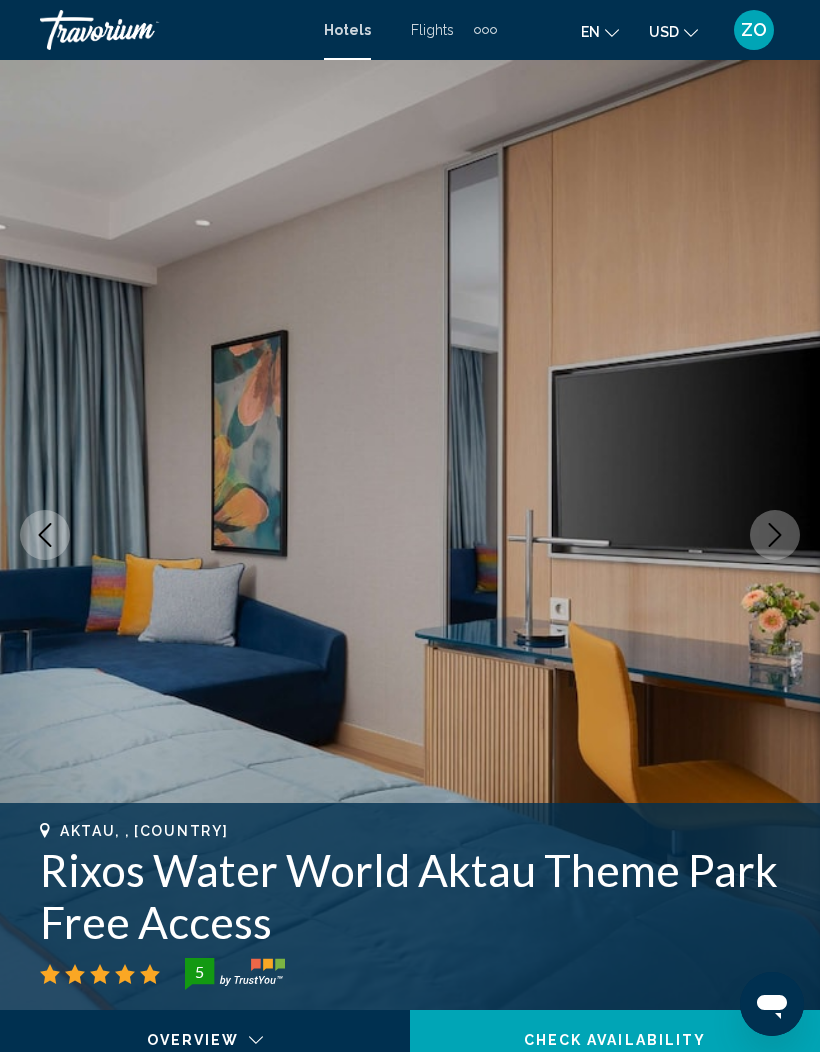 click 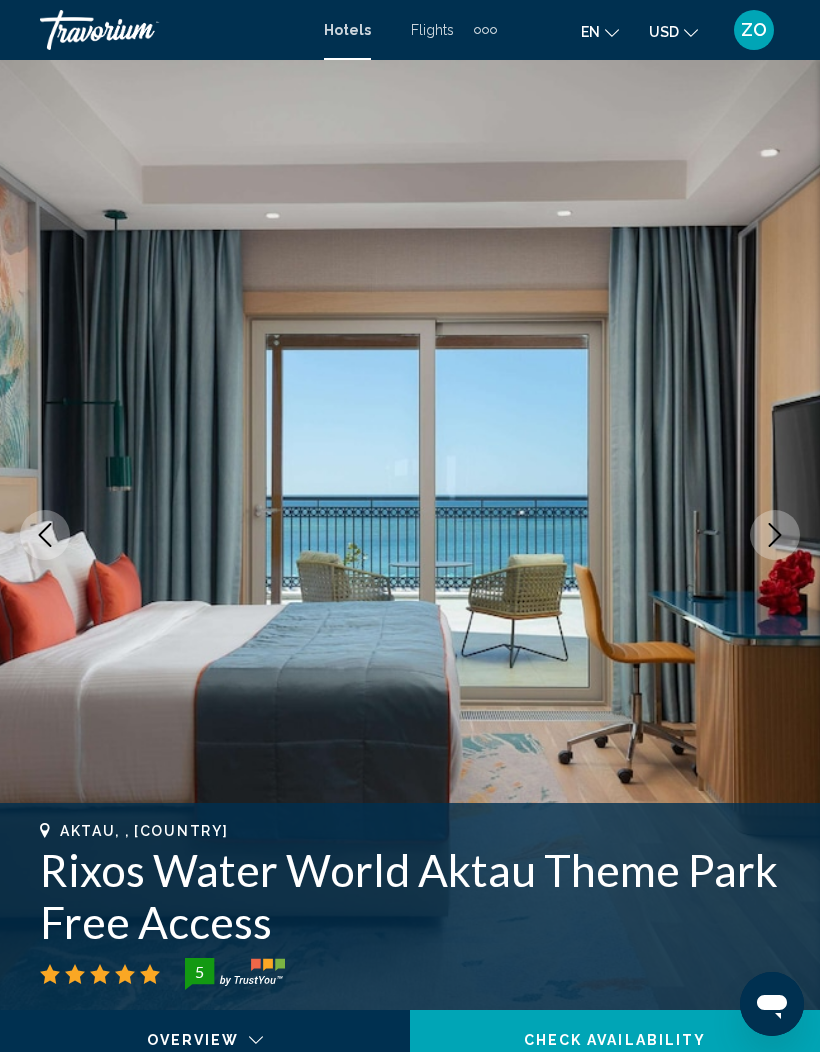 click at bounding box center [410, 535] 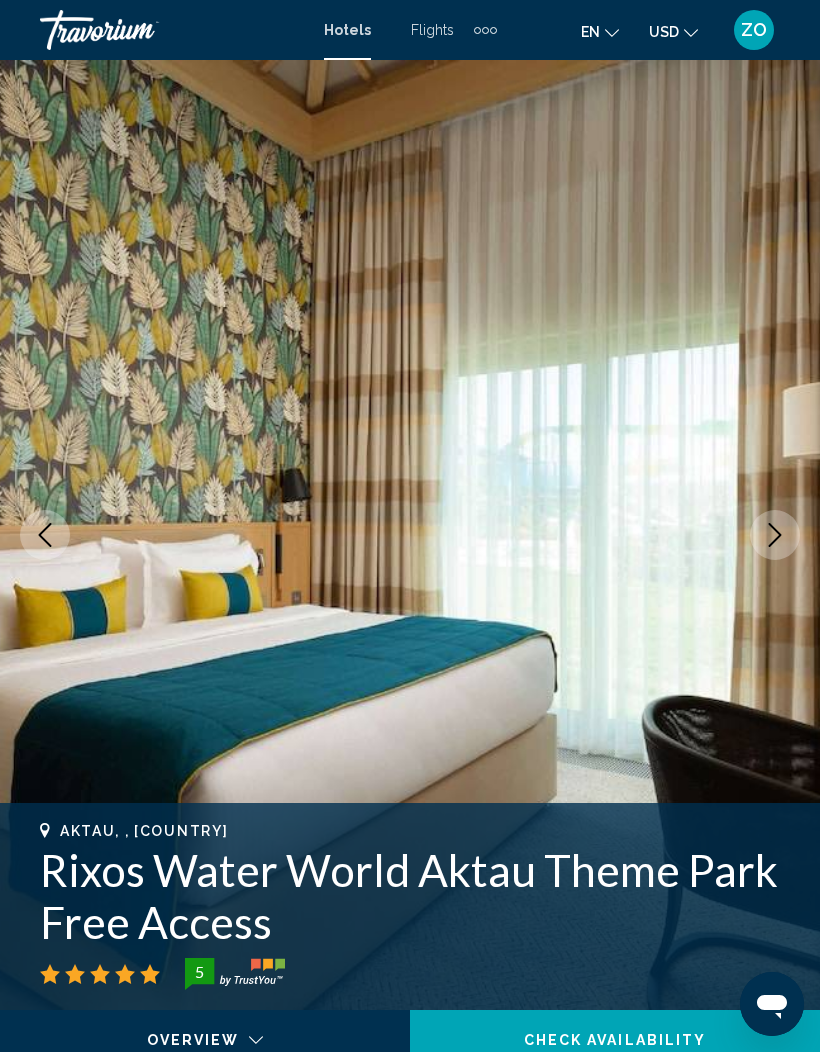 click at bounding box center (775, 535) 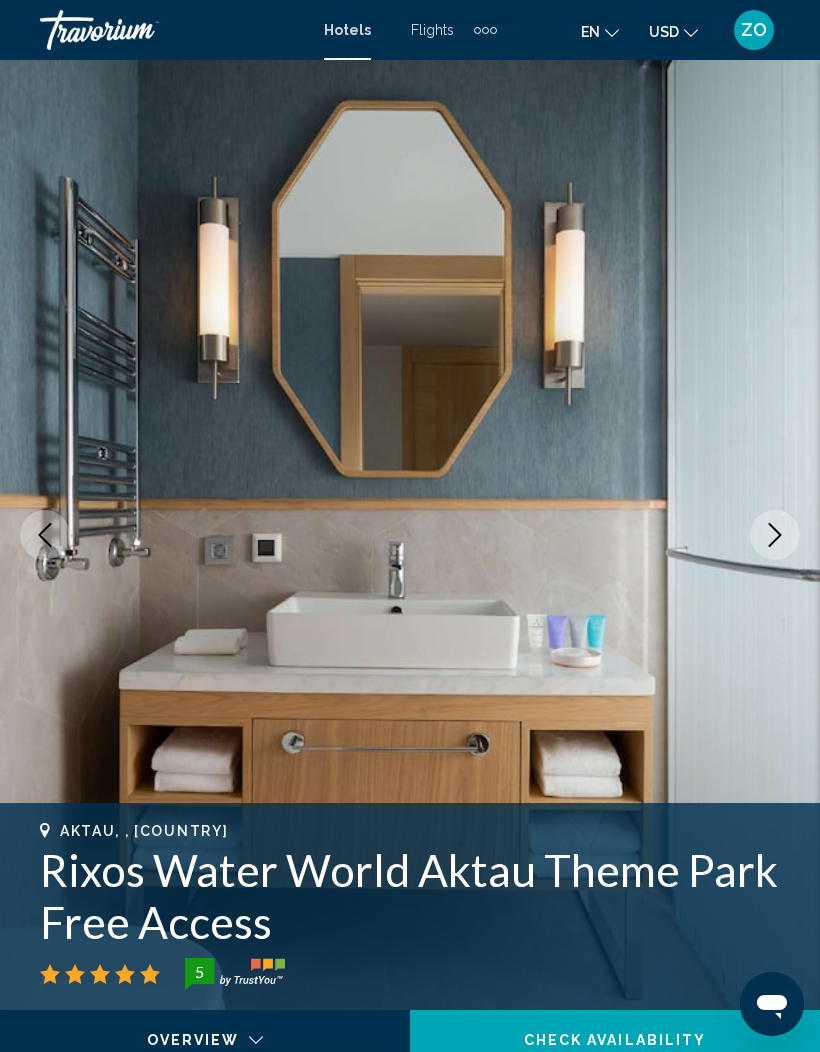 click at bounding box center (775, 535) 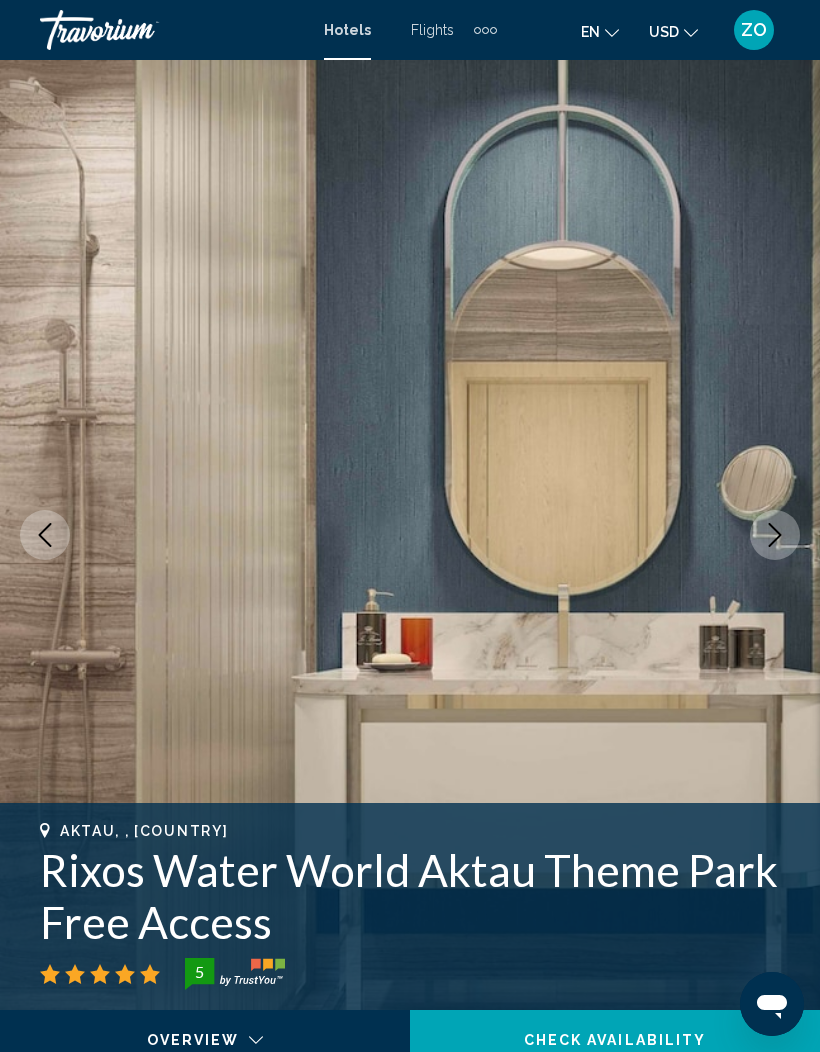 click at bounding box center [775, 535] 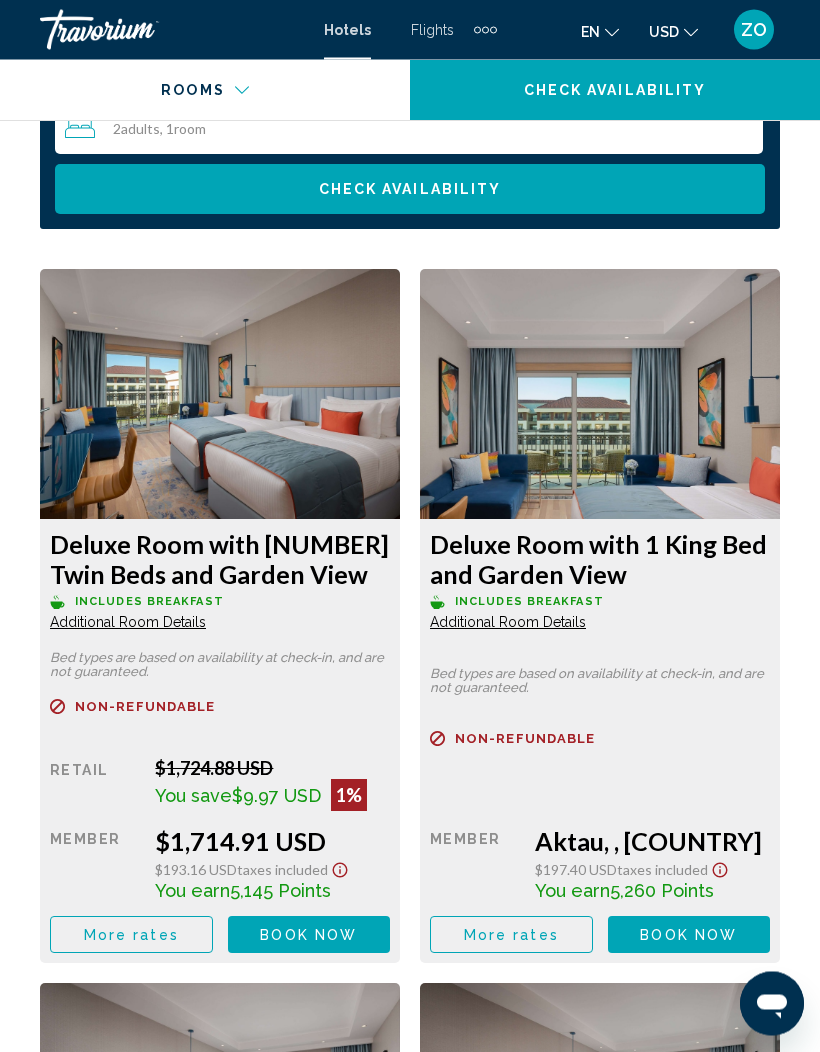 scroll, scrollTop: 3430, scrollLeft: 0, axis: vertical 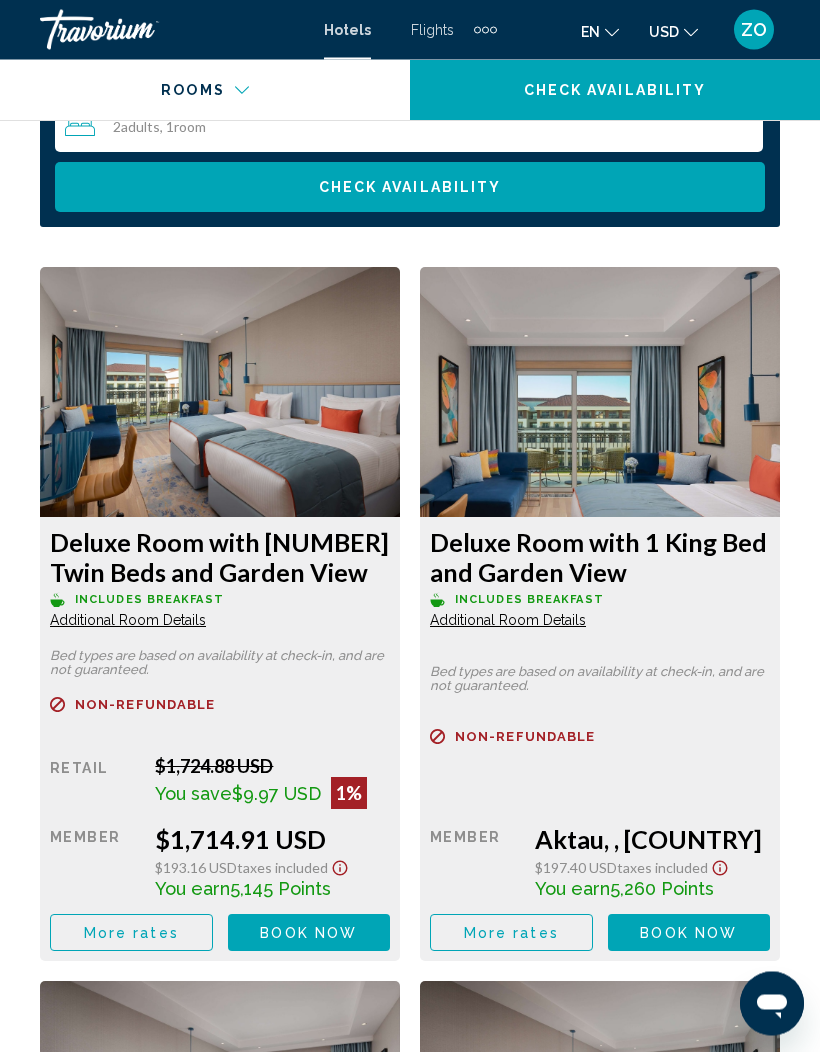 click on "More rates" at bounding box center (131, 933) 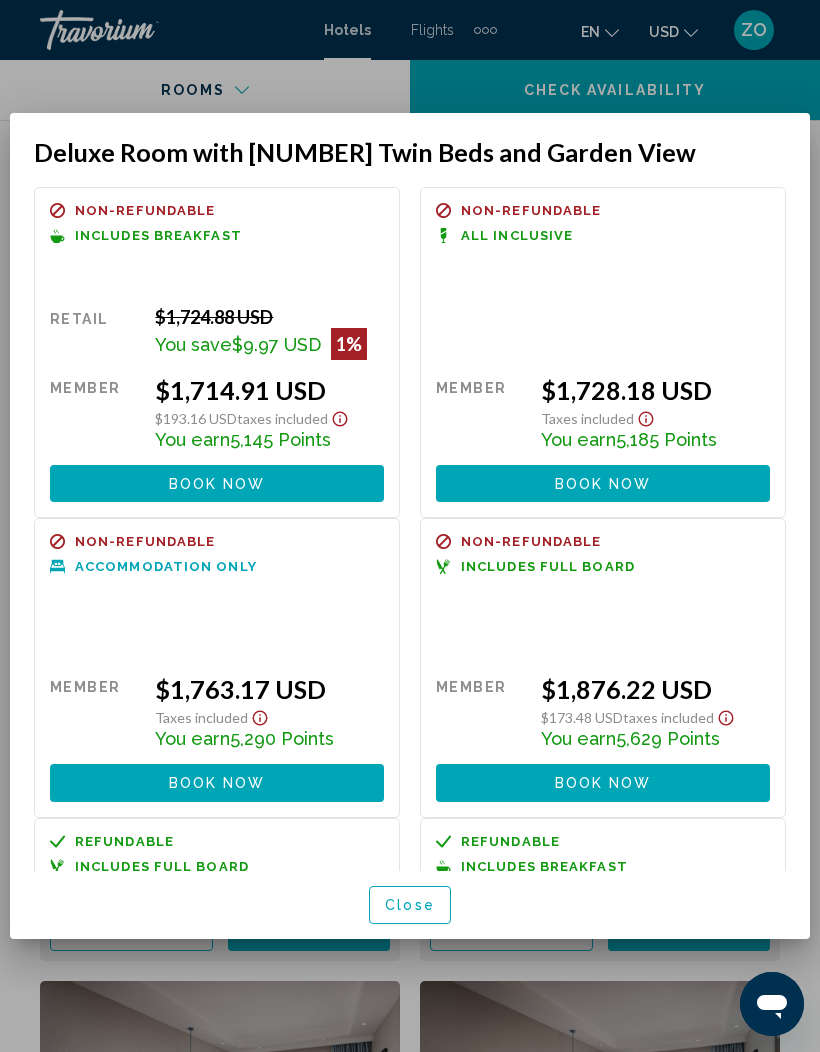 click on "Close" at bounding box center [410, 906] 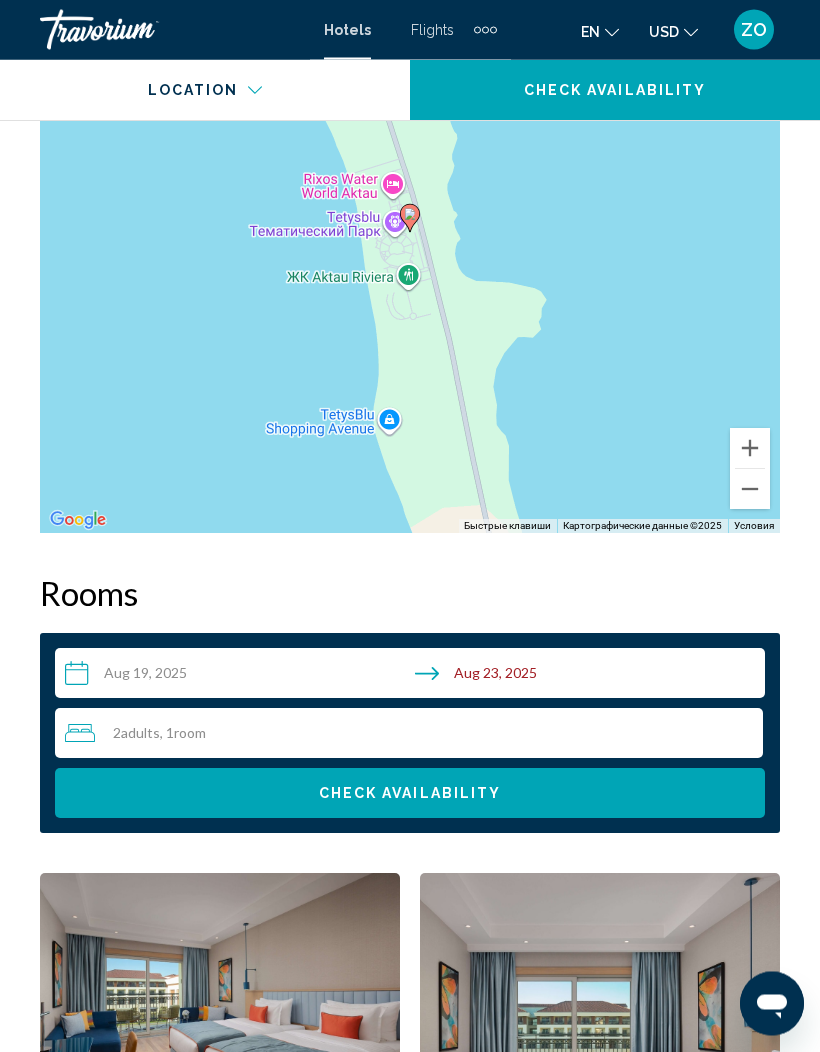 scroll, scrollTop: 2827, scrollLeft: 0, axis: vertical 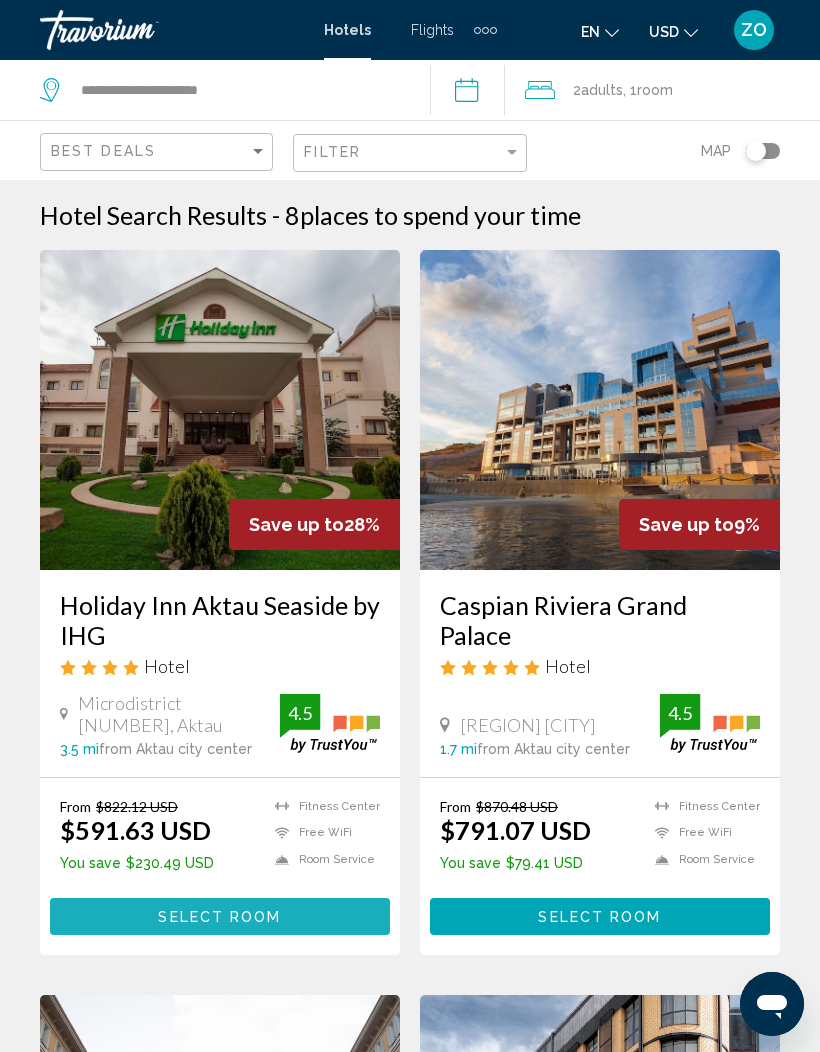 click on "Select Room" at bounding box center [220, 916] 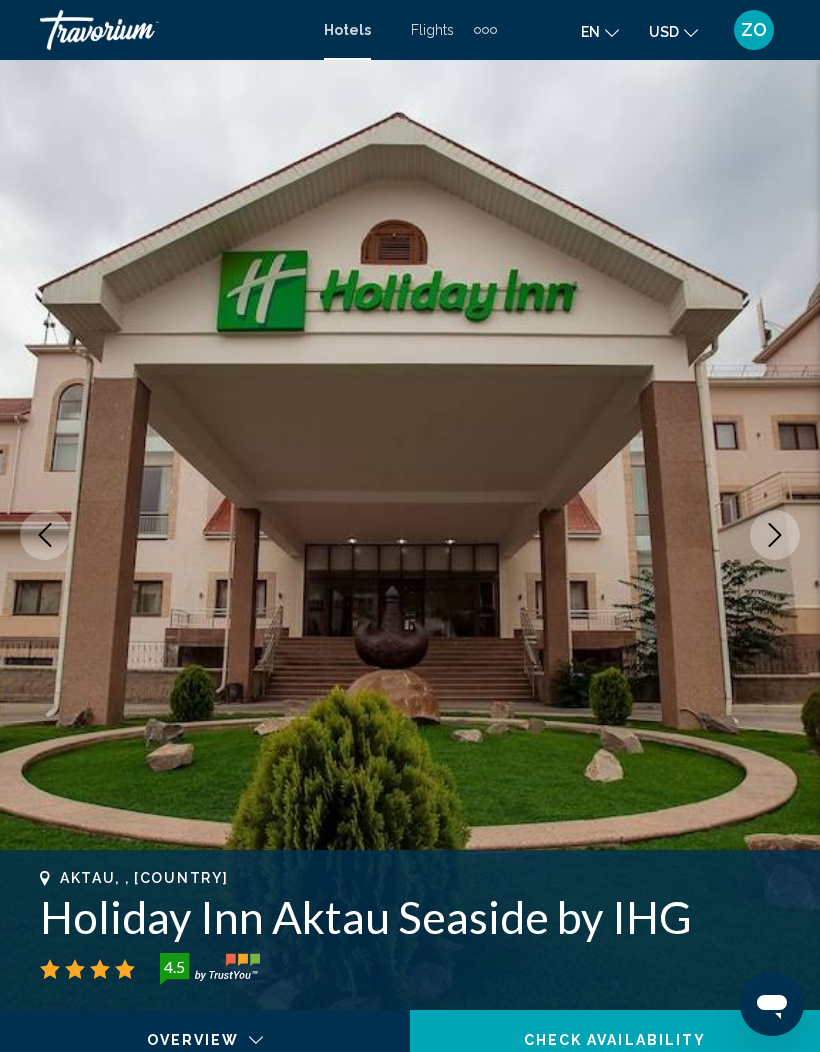 click at bounding box center [775, 535] 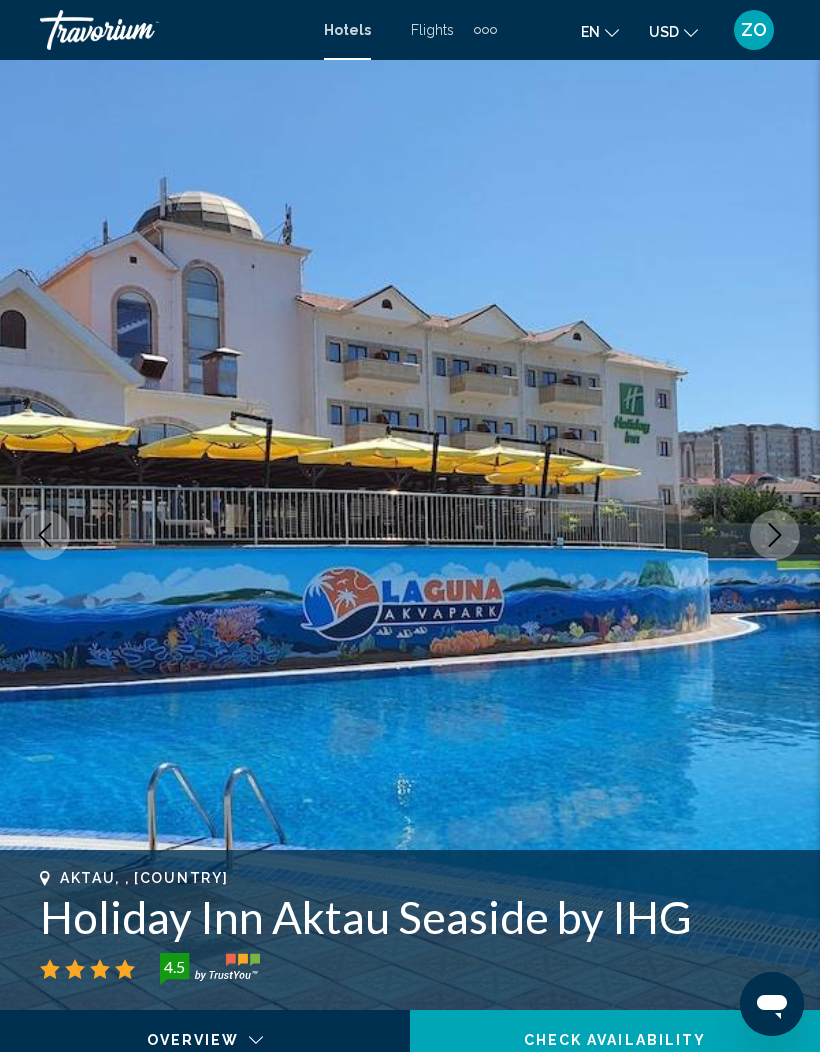 click at bounding box center (775, 535) 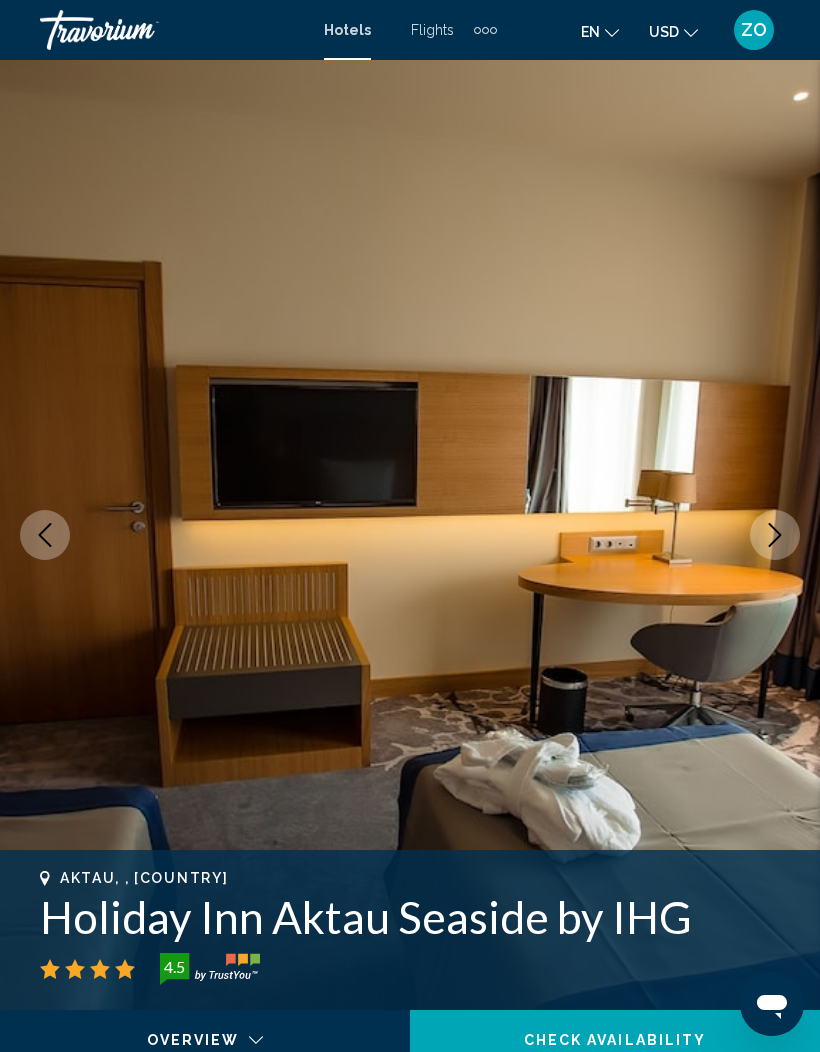 click at bounding box center (775, 535) 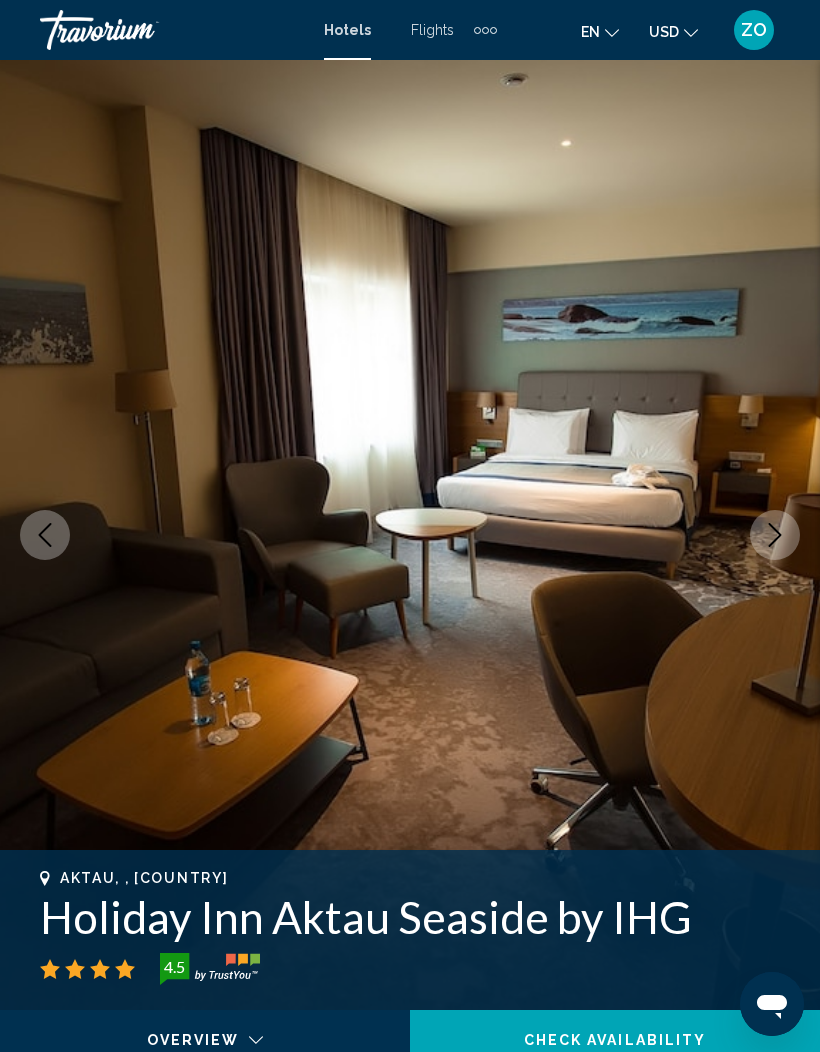 click at bounding box center (410, 535) 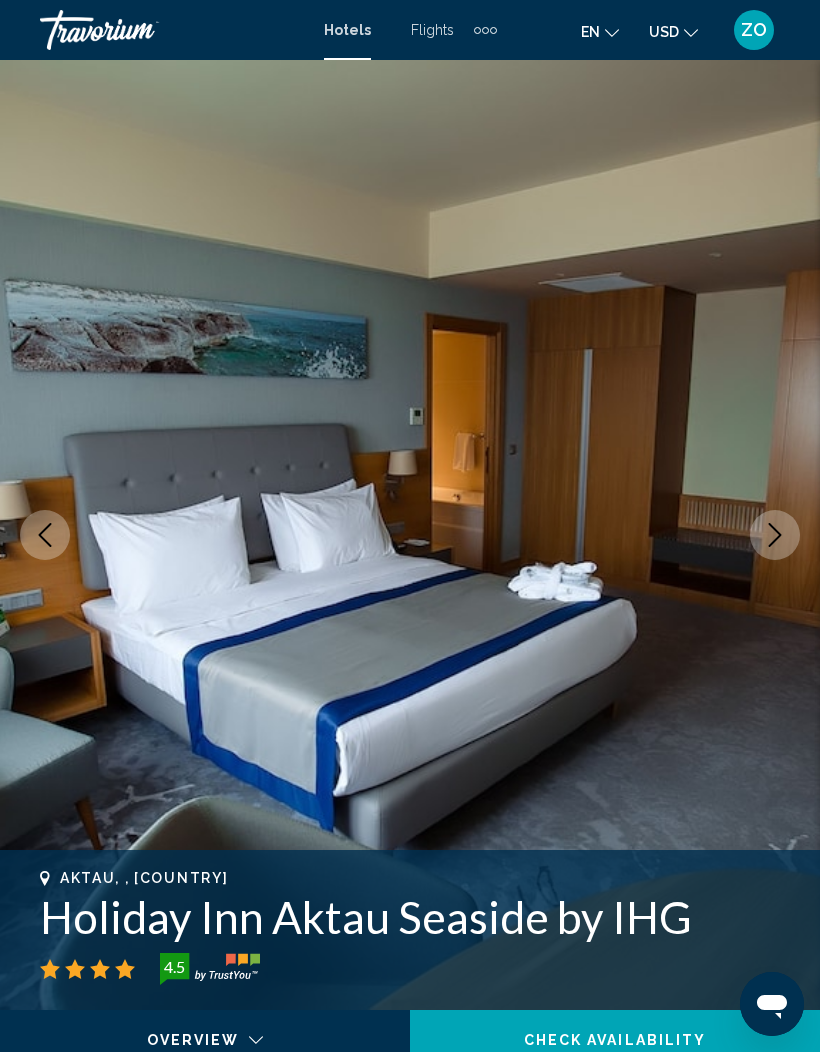 click at bounding box center (775, 535) 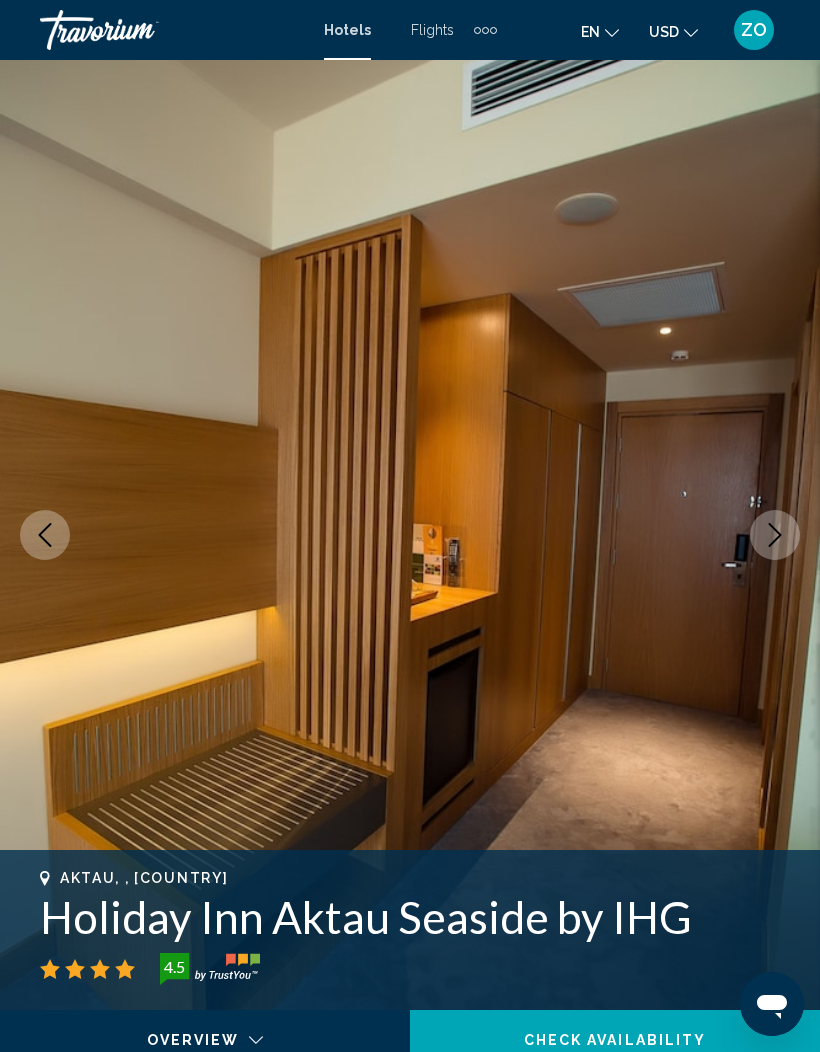 click at bounding box center (775, 535) 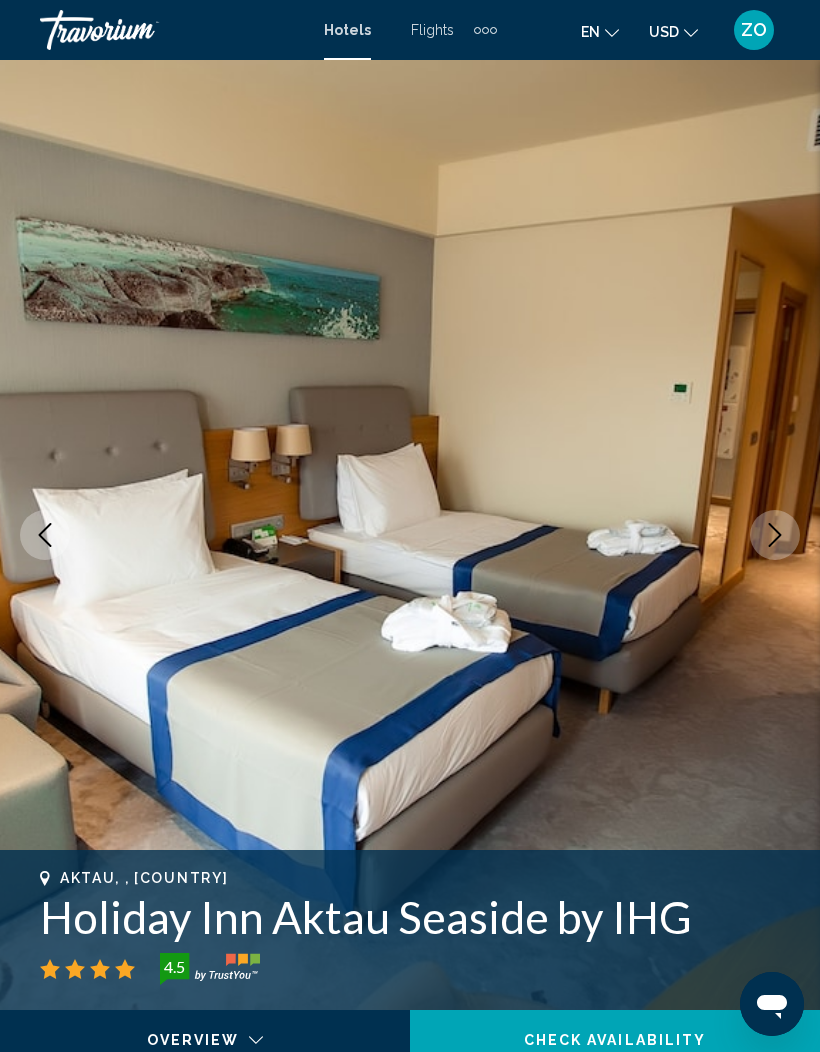 click 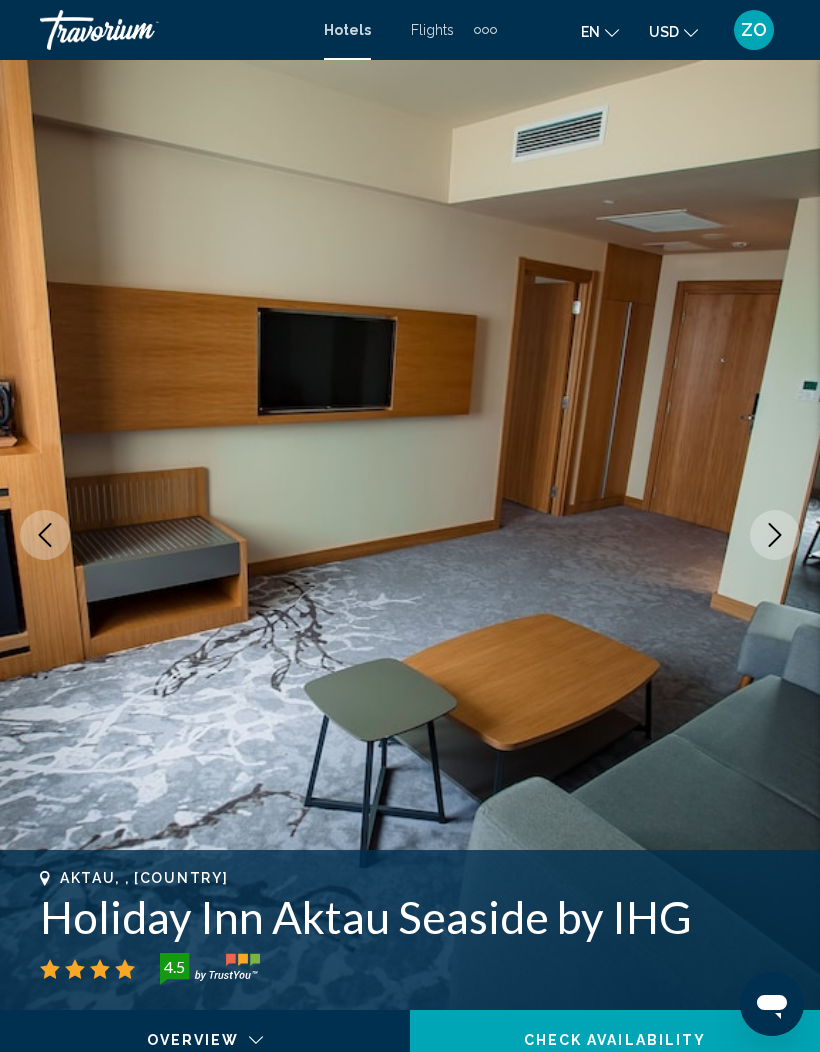 click at bounding box center (410, 535) 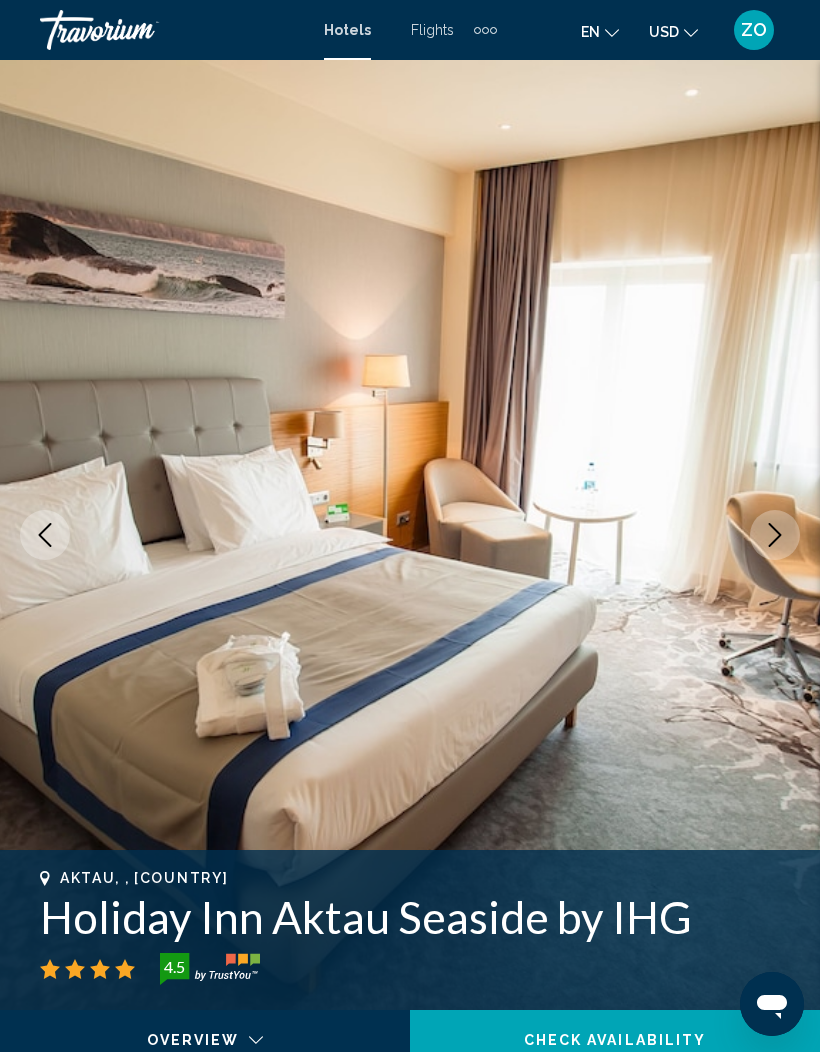 click at bounding box center (775, 535) 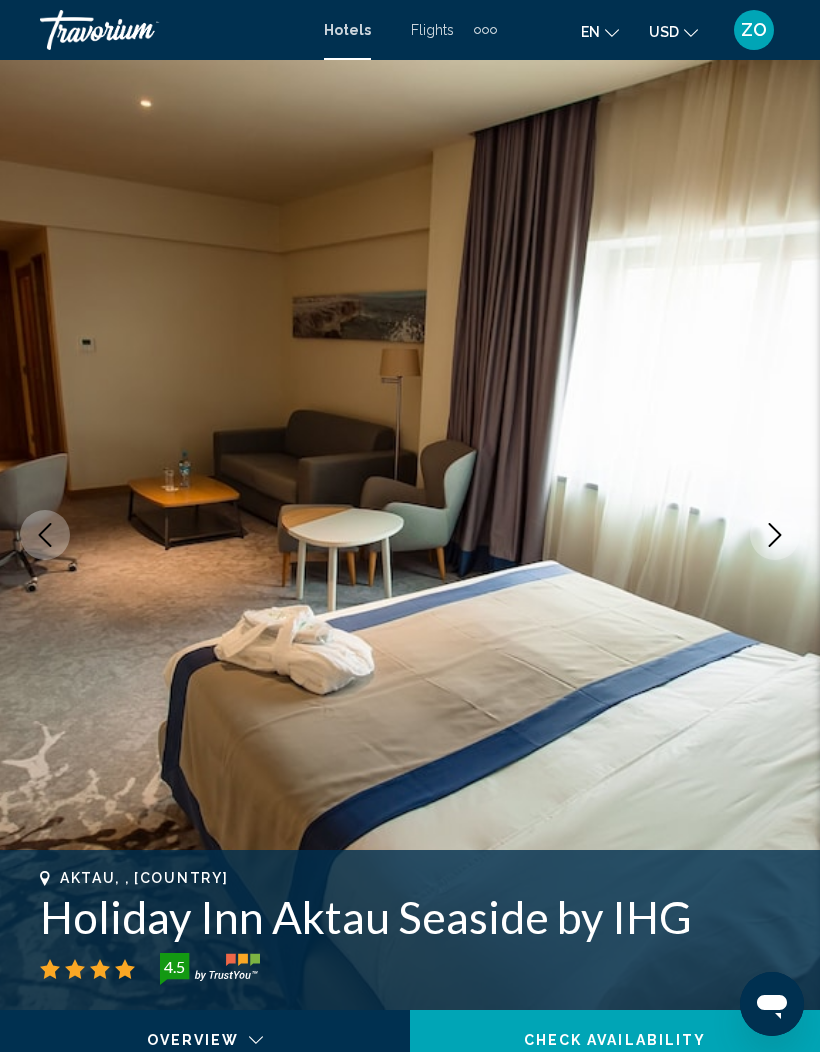 click at bounding box center (775, 535) 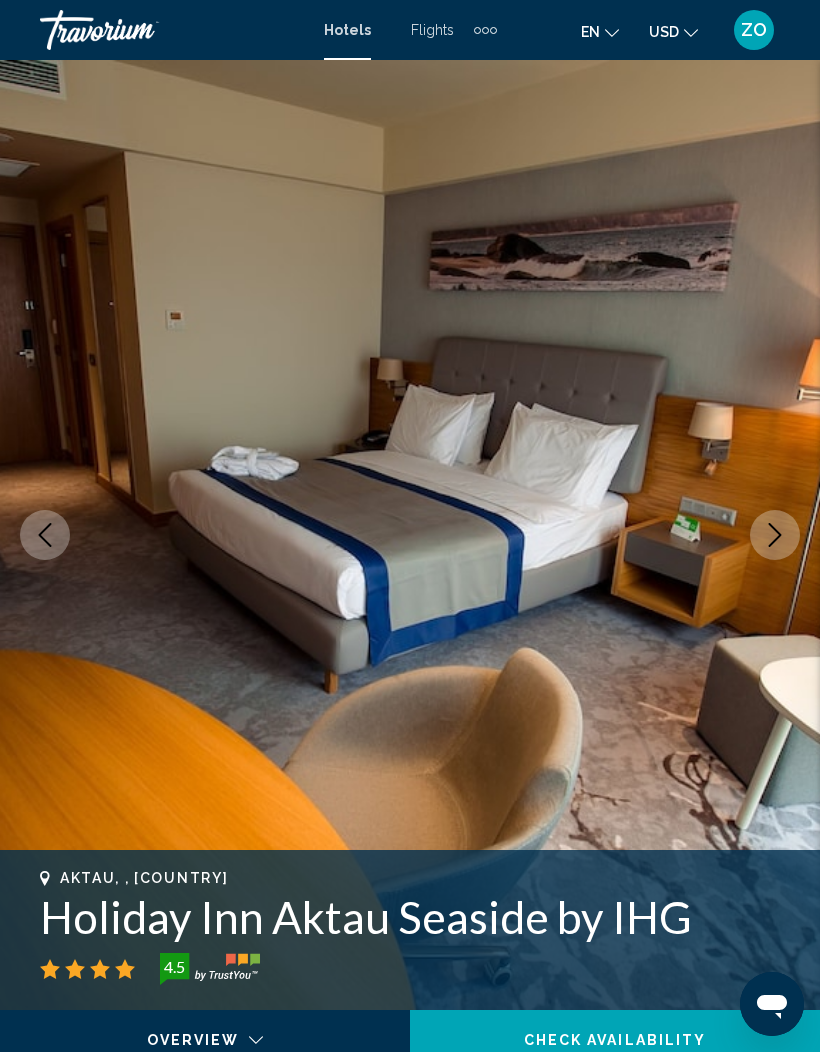 click at bounding box center [775, 535] 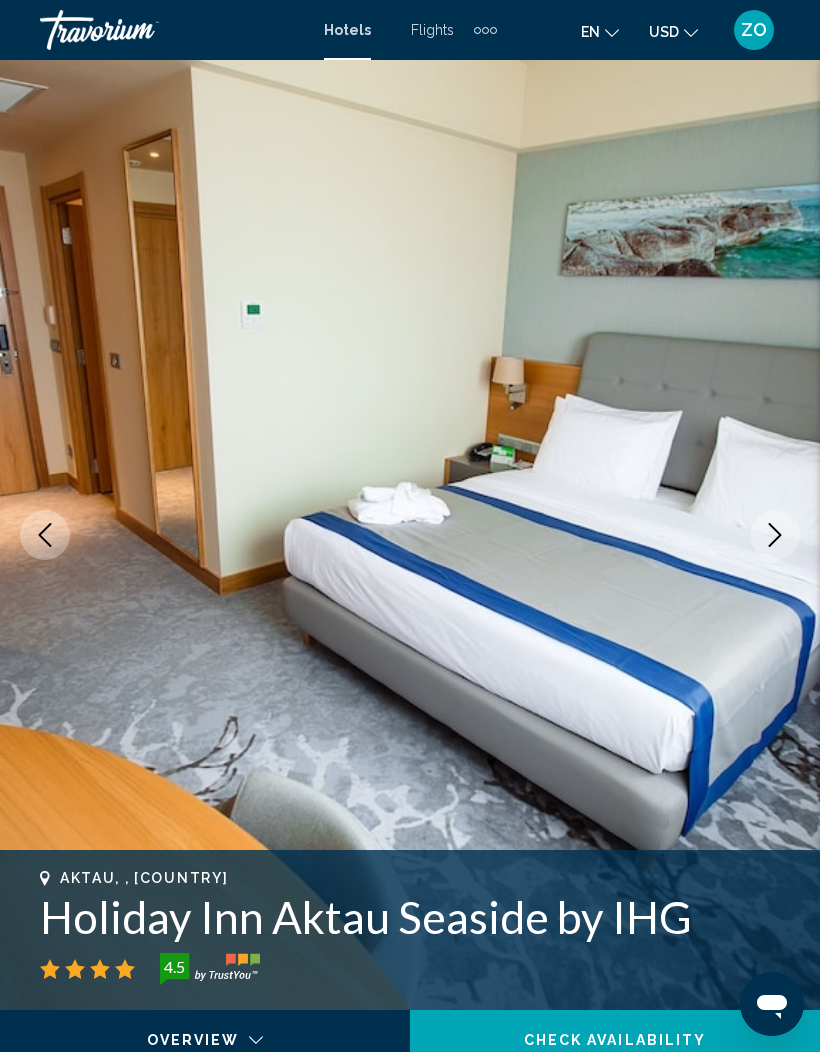 click at bounding box center [410, 535] 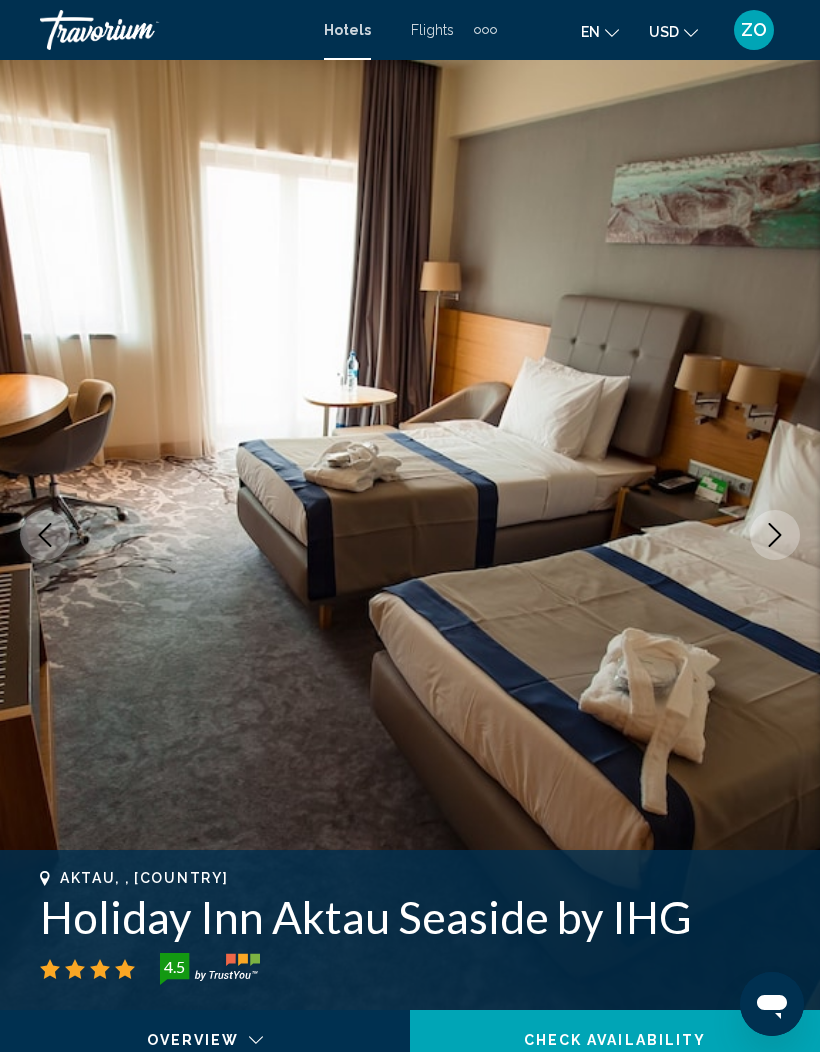 click 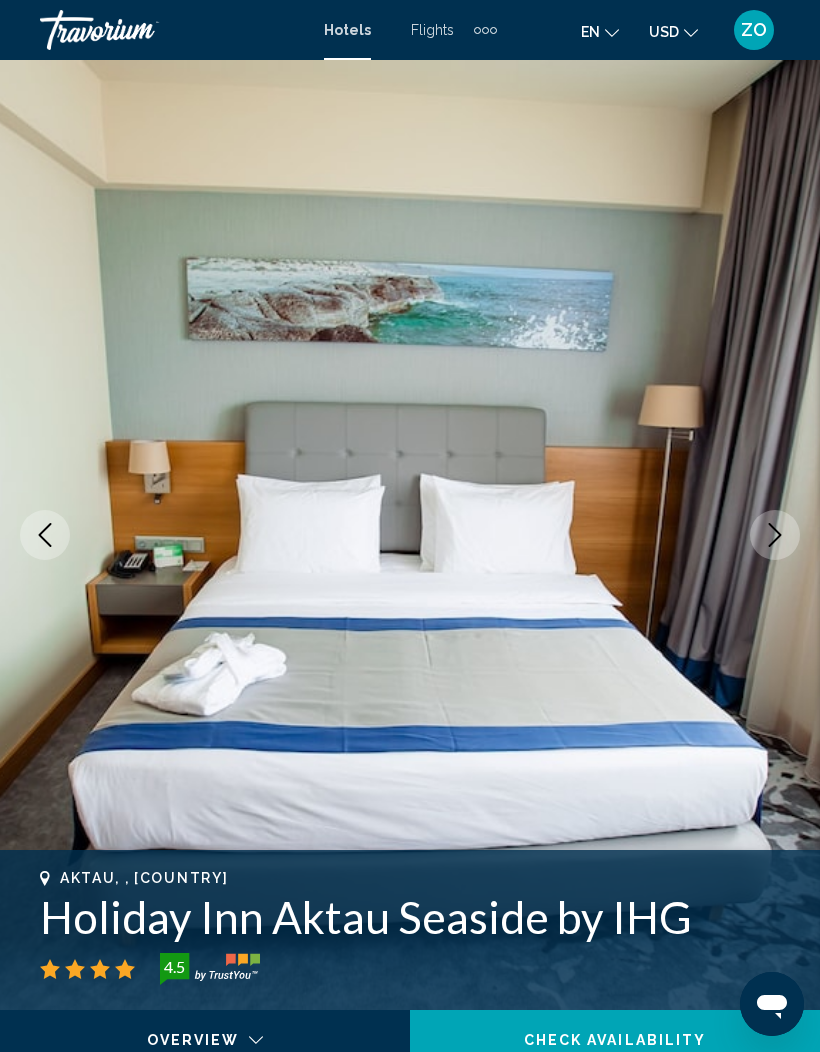 click at bounding box center (775, 535) 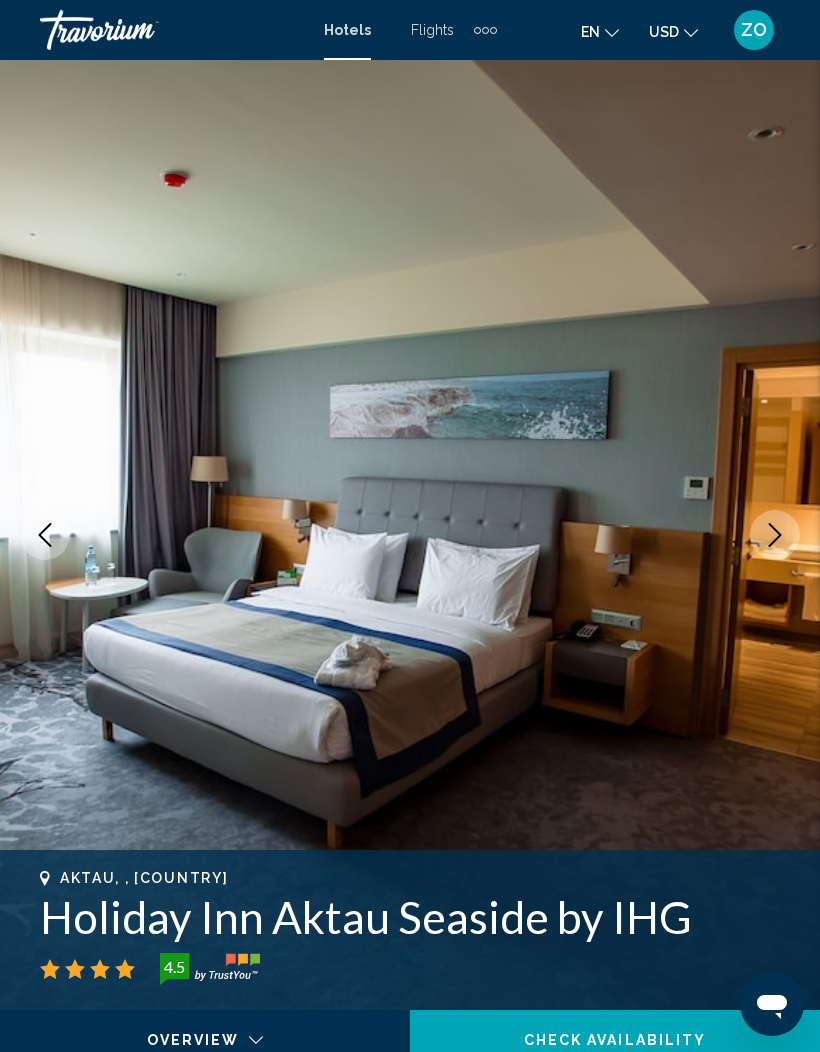 click at bounding box center [775, 535] 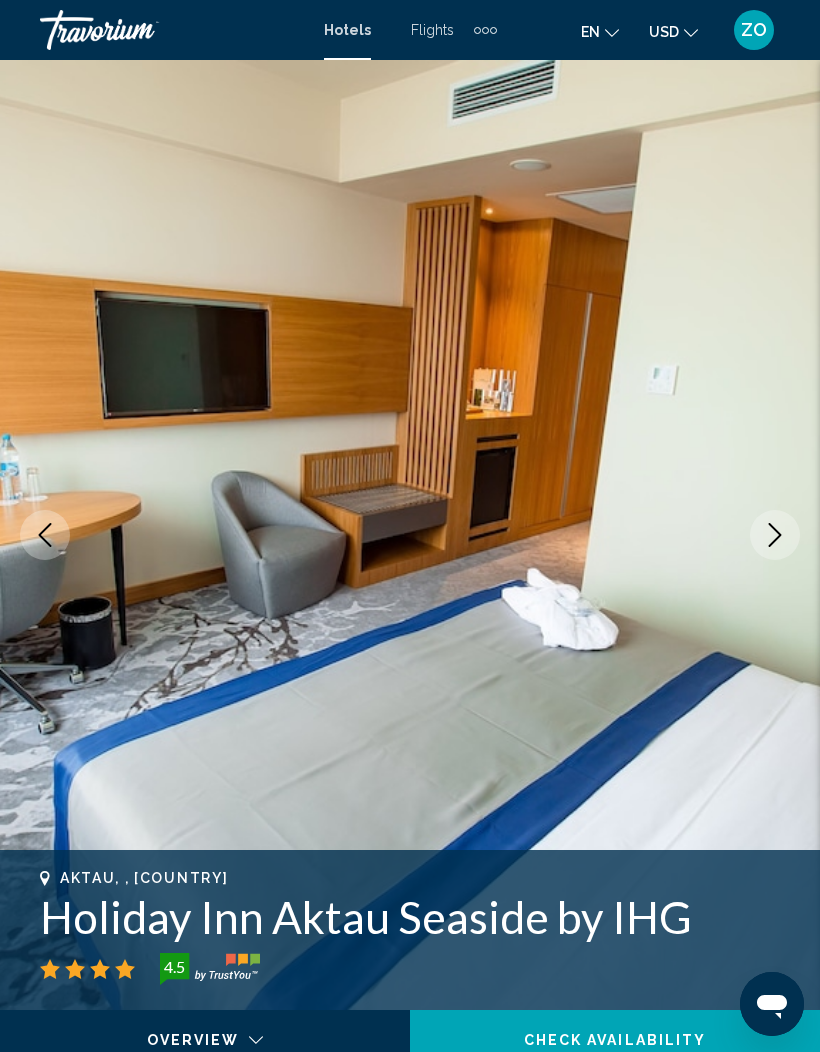 click at bounding box center [775, 535] 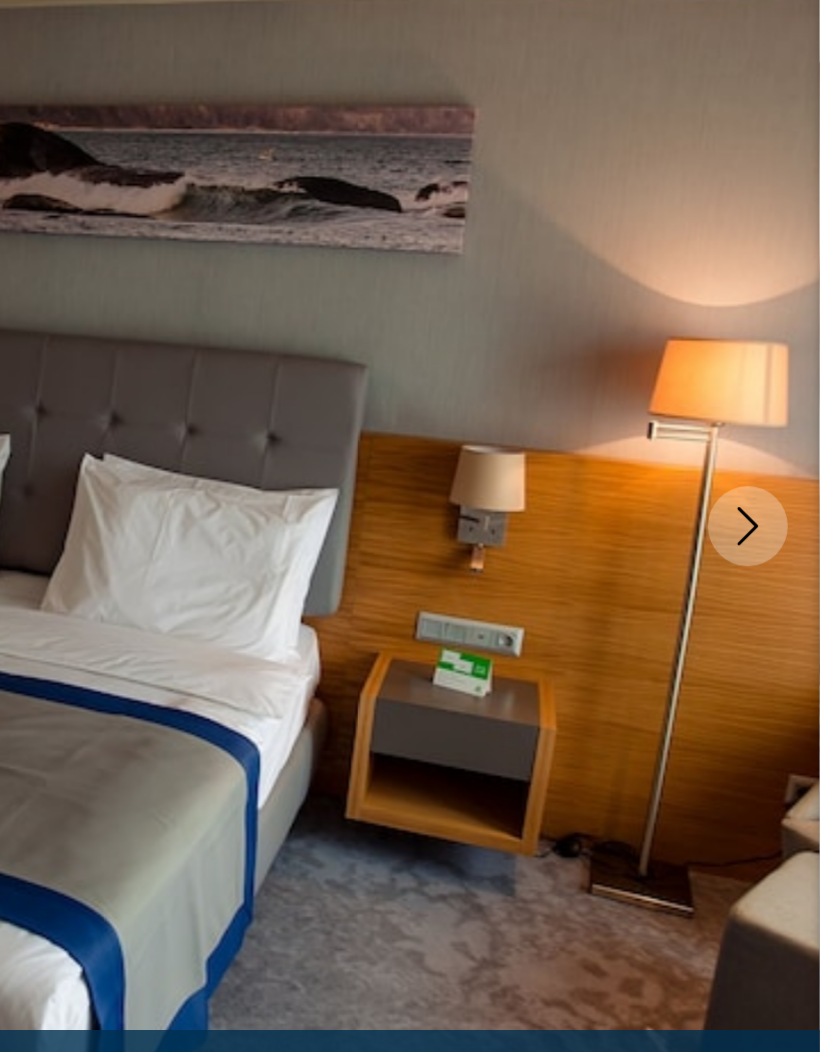scroll, scrollTop: 9, scrollLeft: 0, axis: vertical 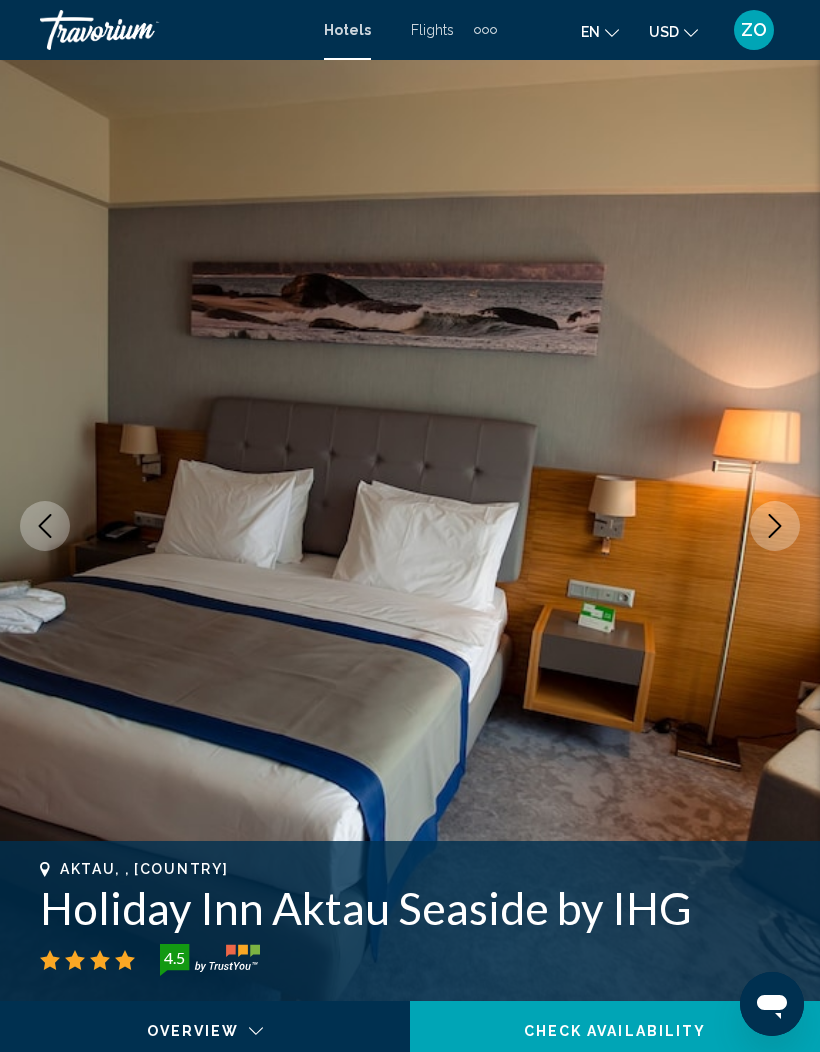 click at bounding box center (775, 526) 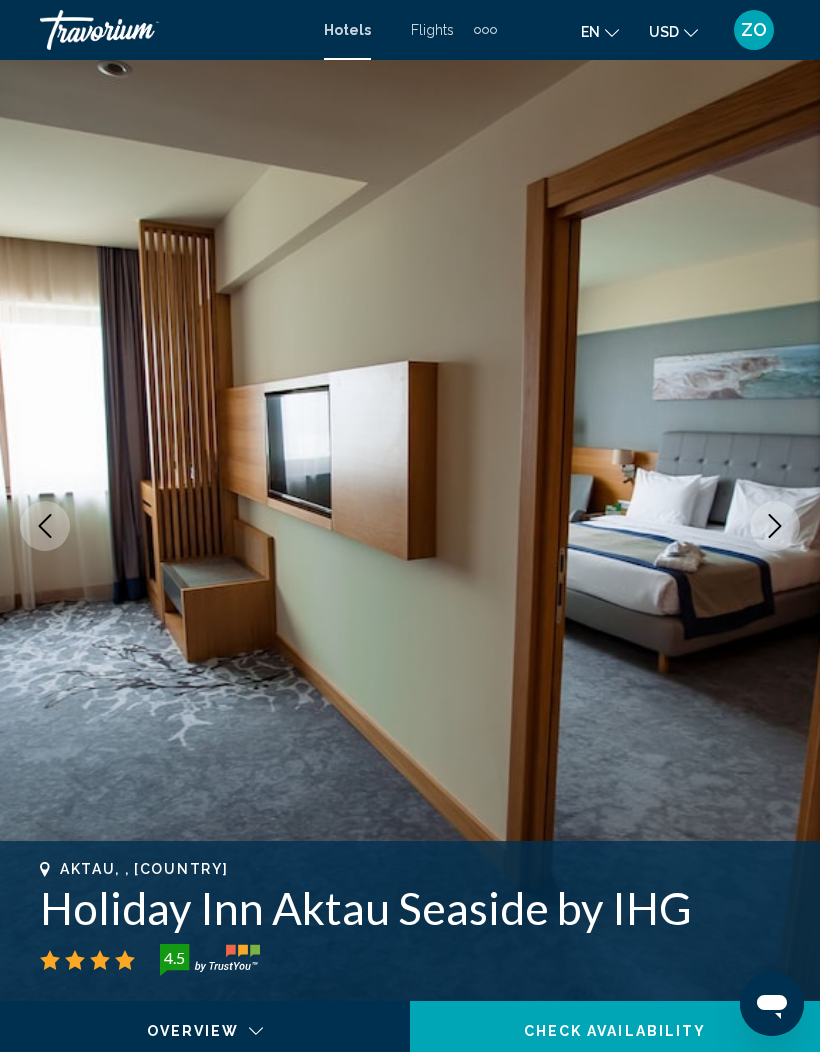 click 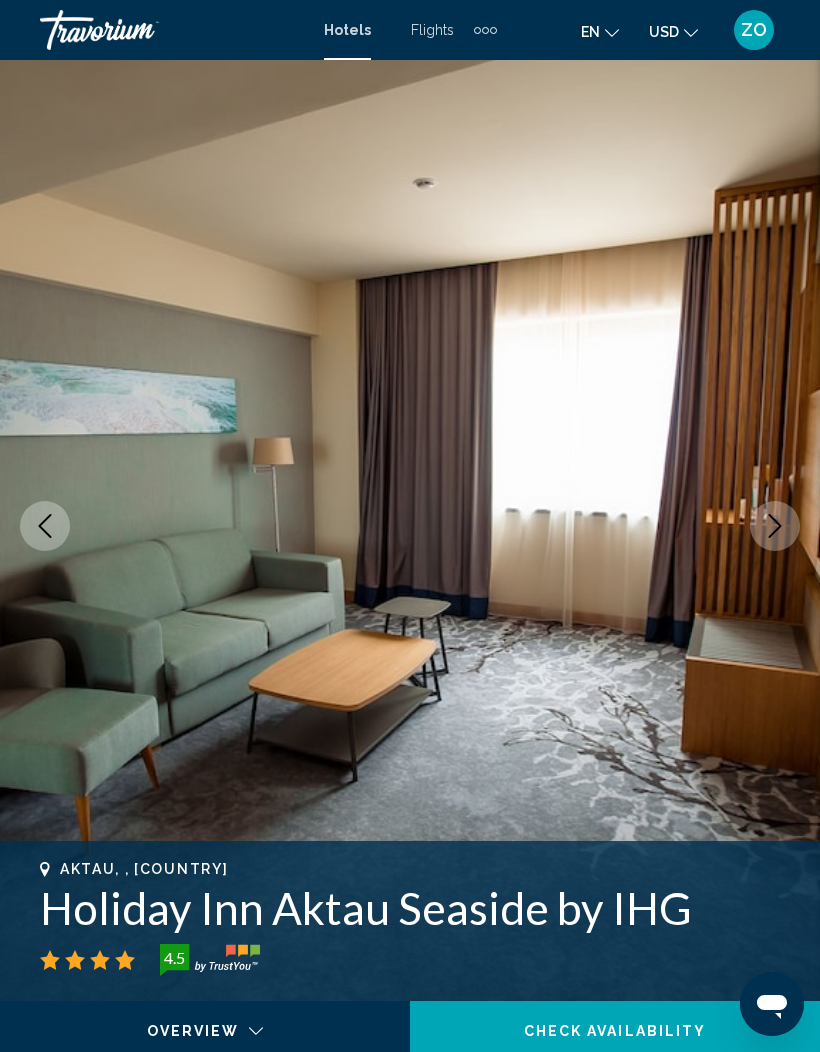 click 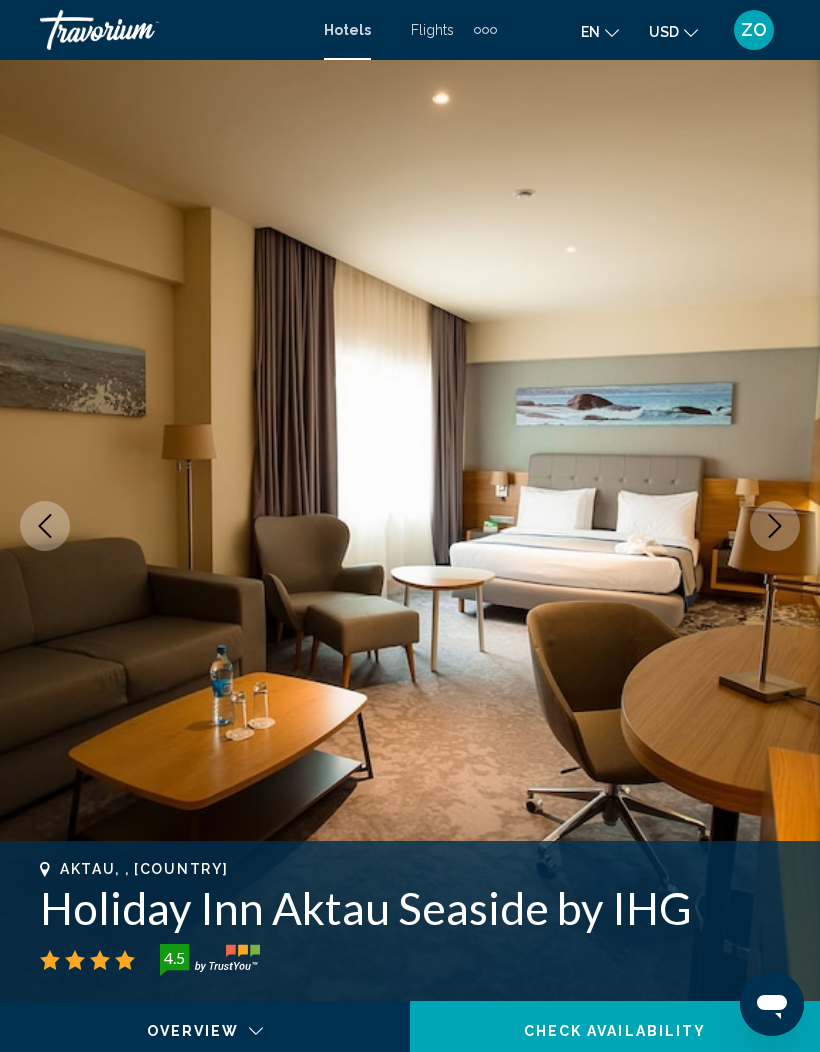 click 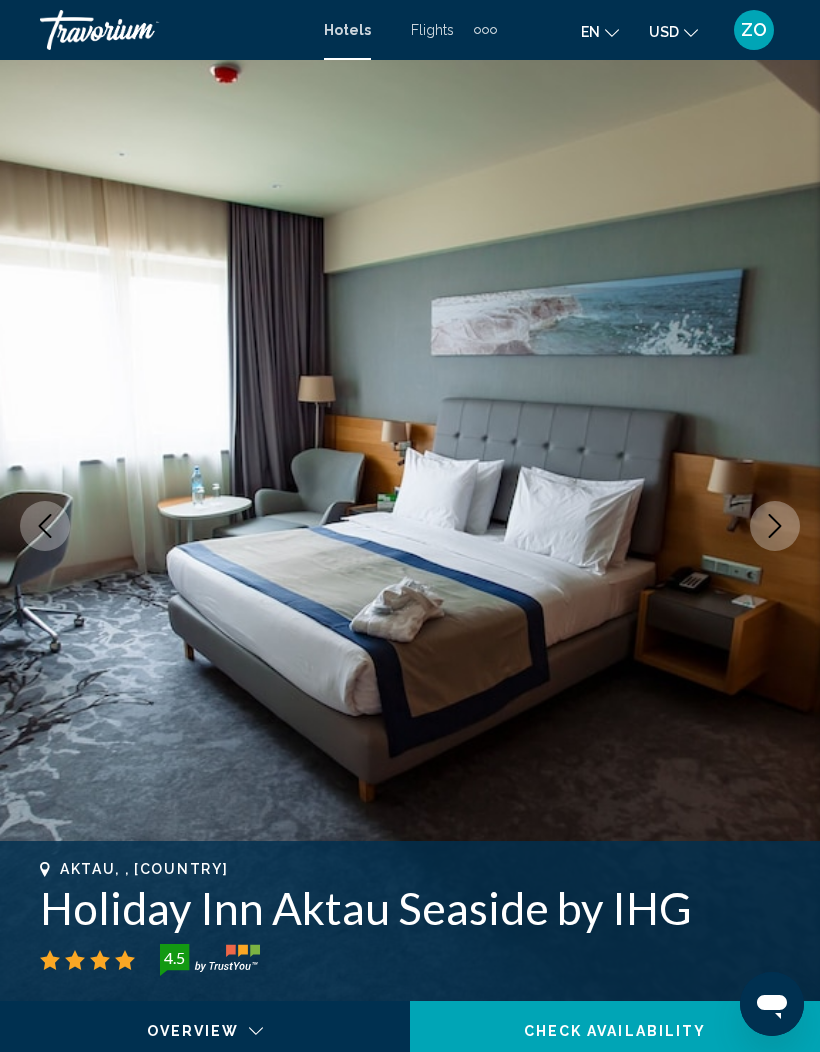 click at bounding box center (775, 526) 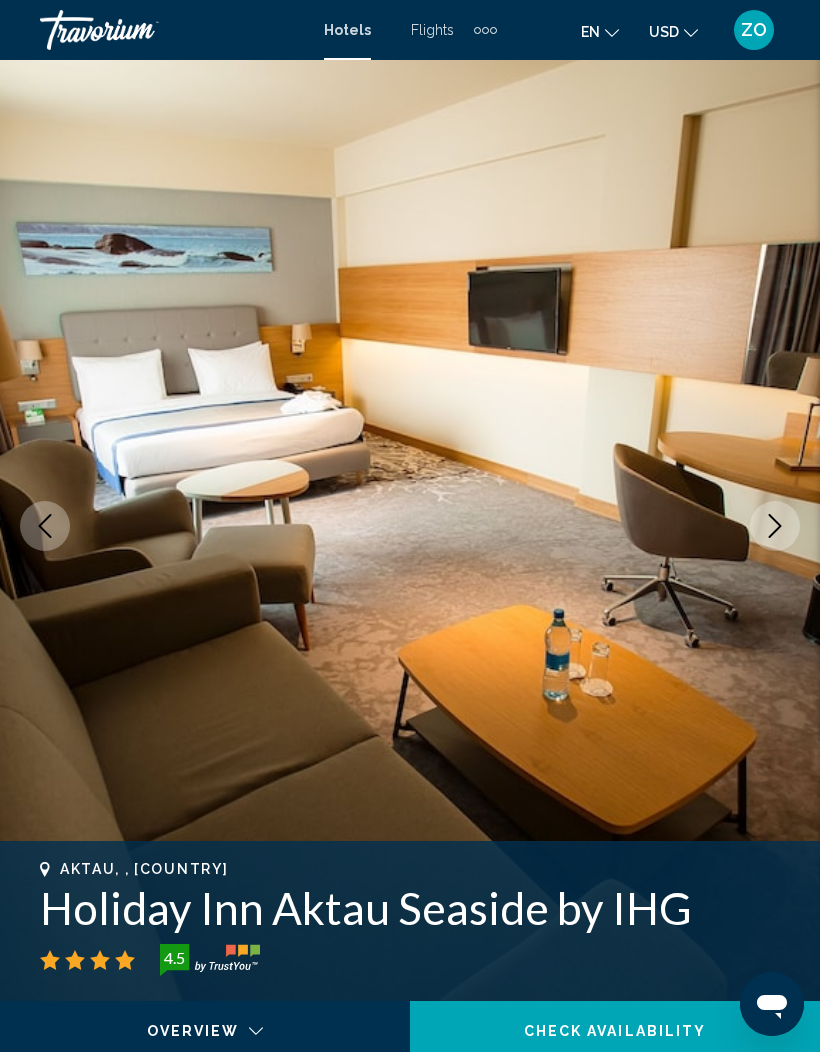 click at bounding box center (775, 526) 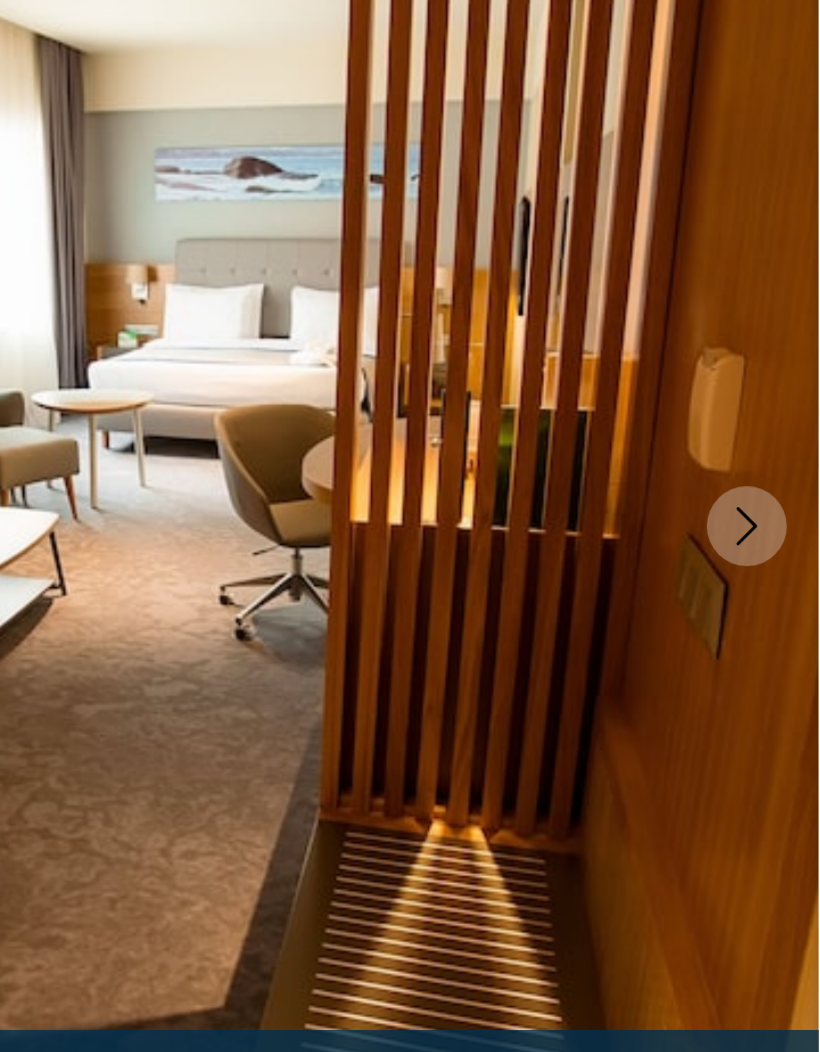 scroll, scrollTop: 75, scrollLeft: 0, axis: vertical 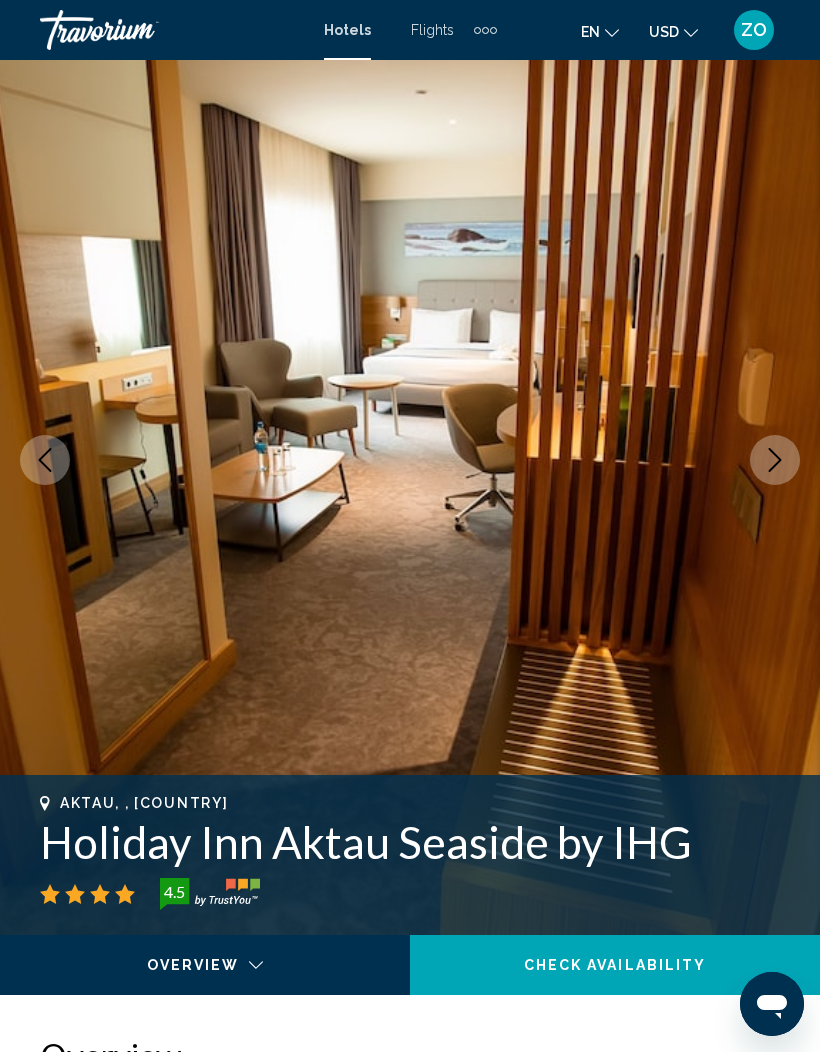 click at bounding box center (410, 460) 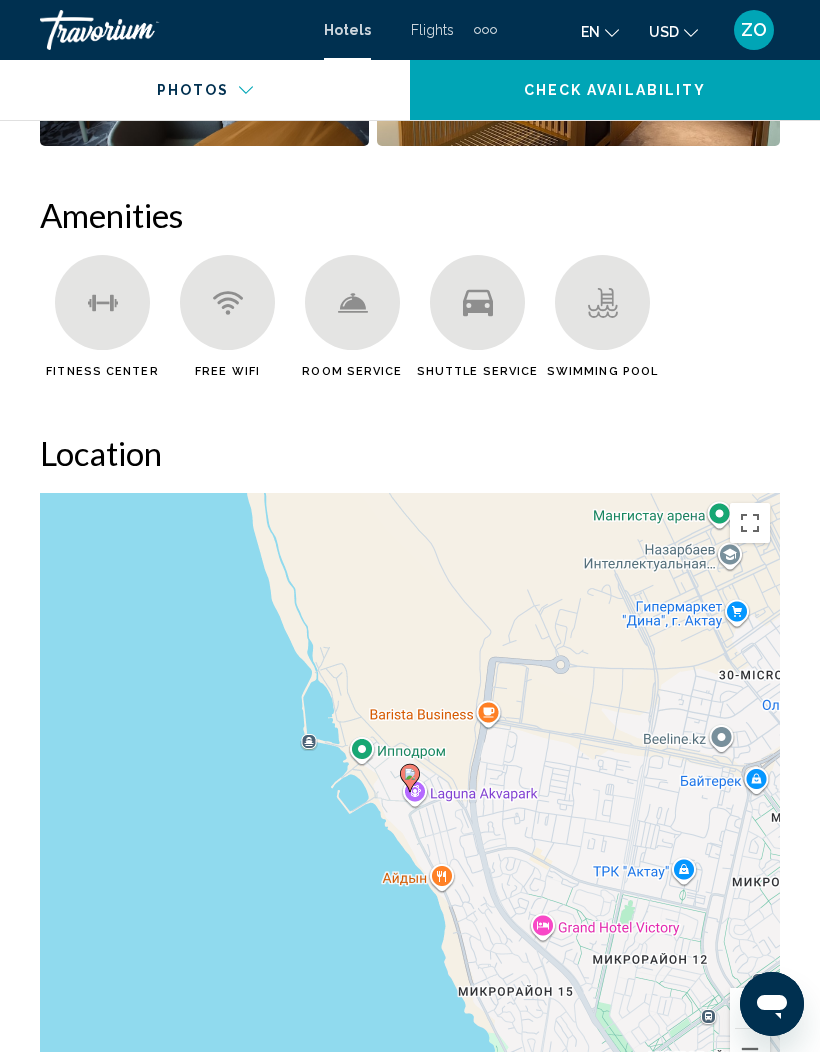 scroll, scrollTop: 2141, scrollLeft: 0, axis: vertical 